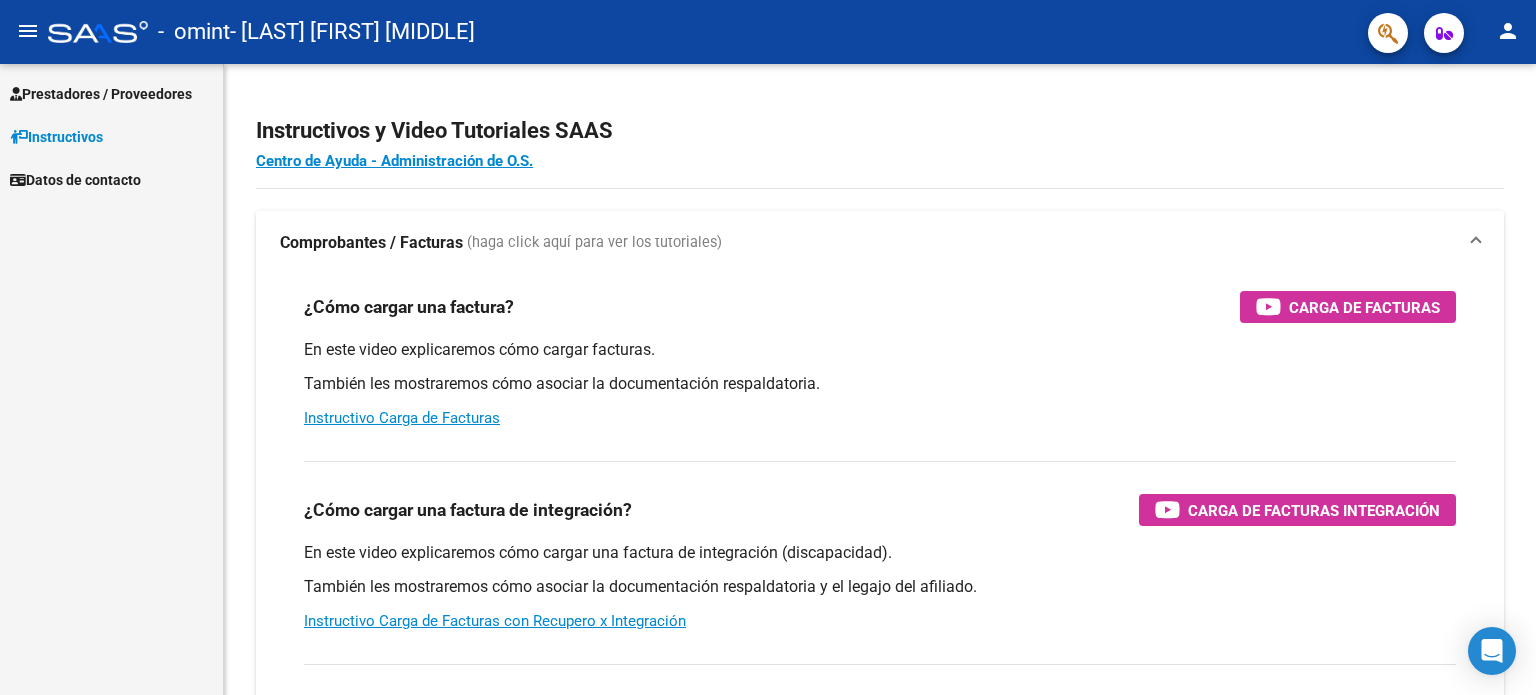 scroll, scrollTop: 0, scrollLeft: 0, axis: both 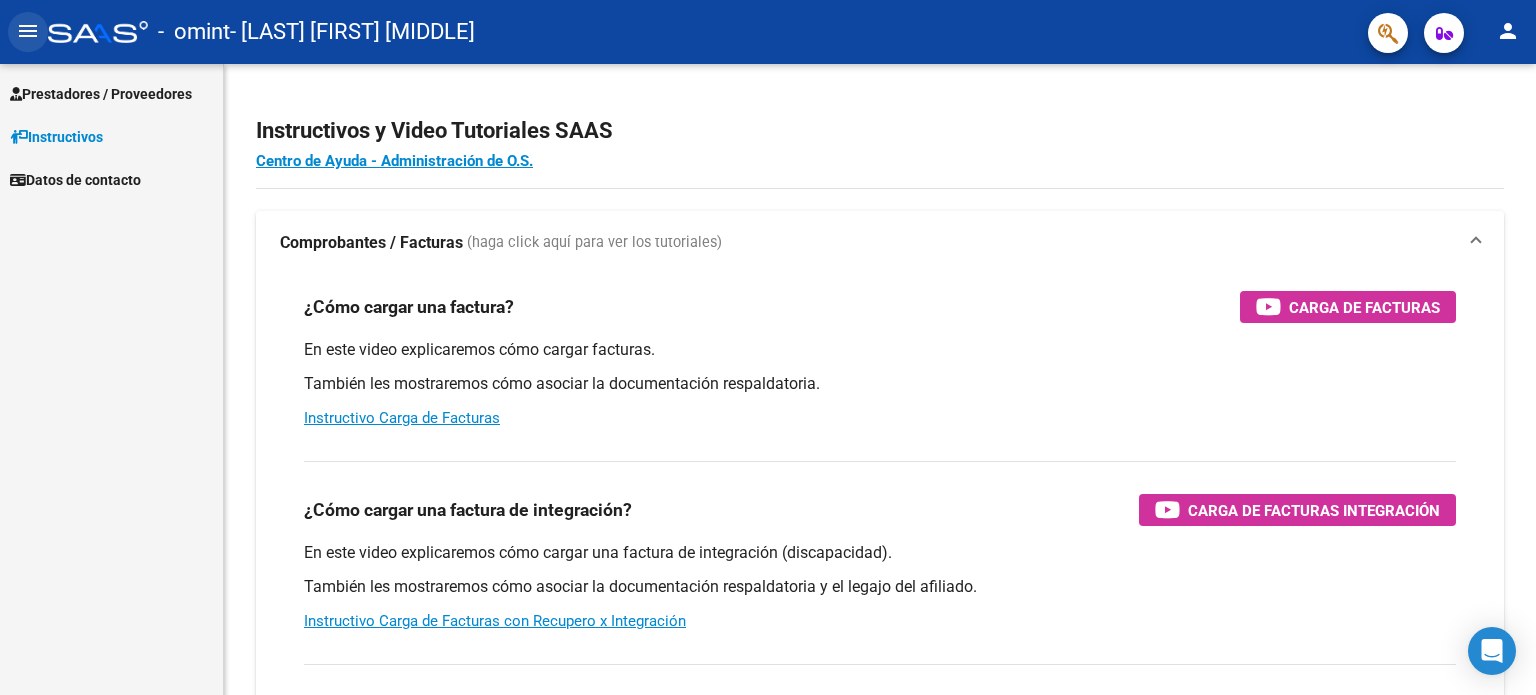 click on "menu" 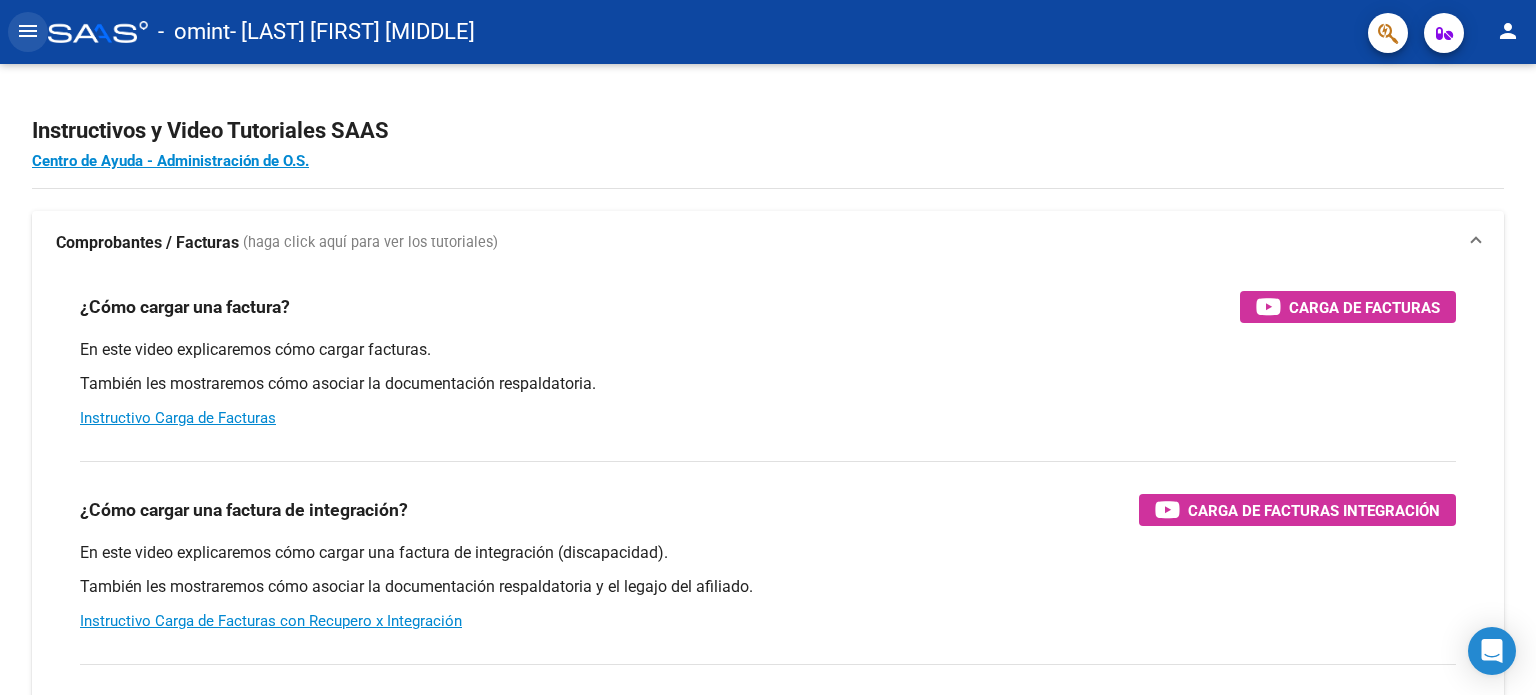click on "menu" 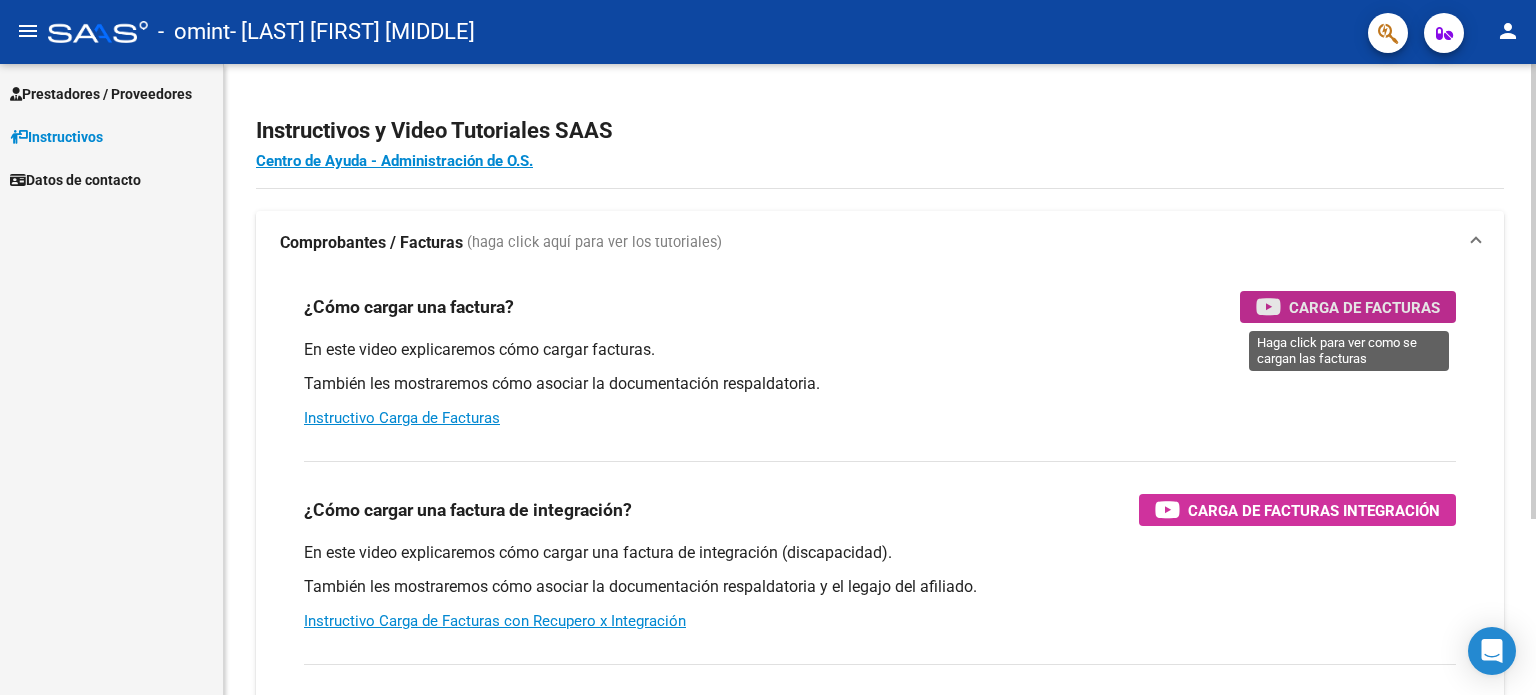 click on "Carga de Facturas" at bounding box center (1364, 307) 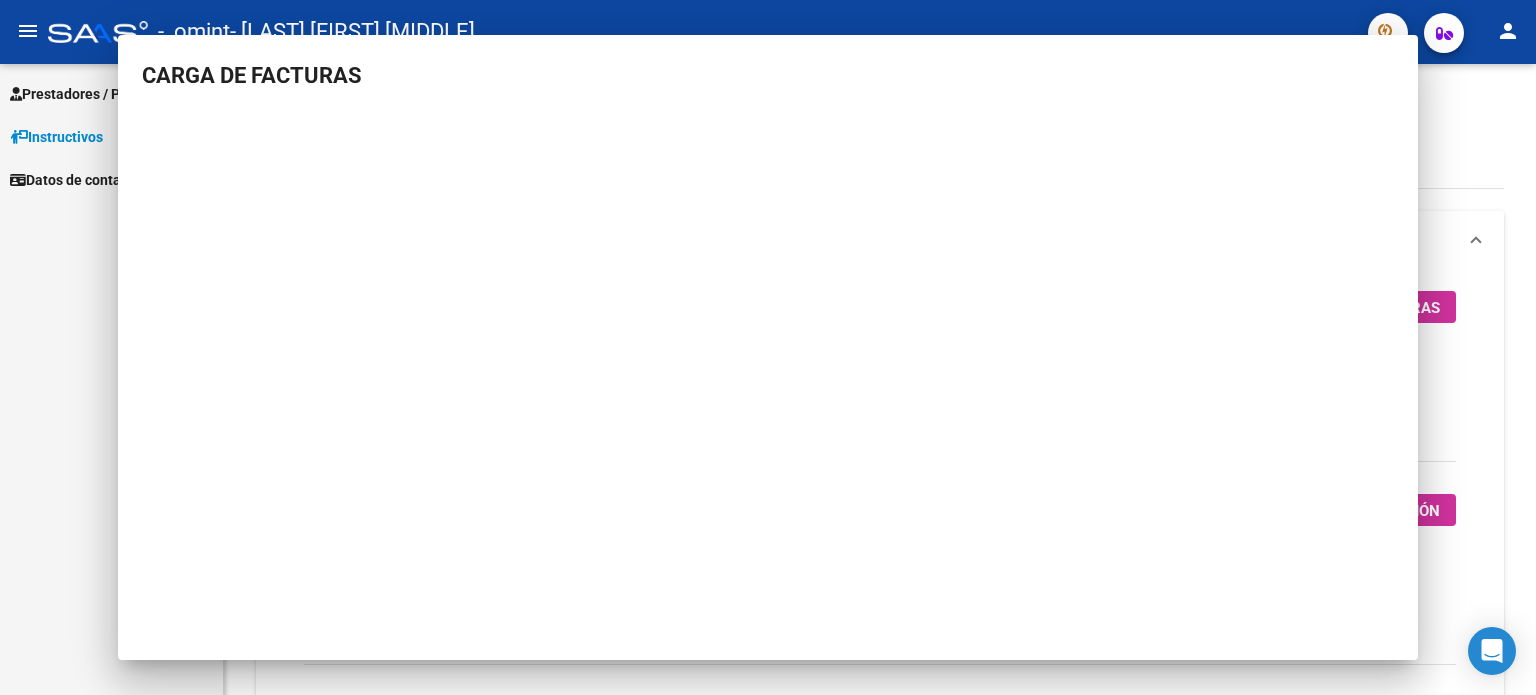 type 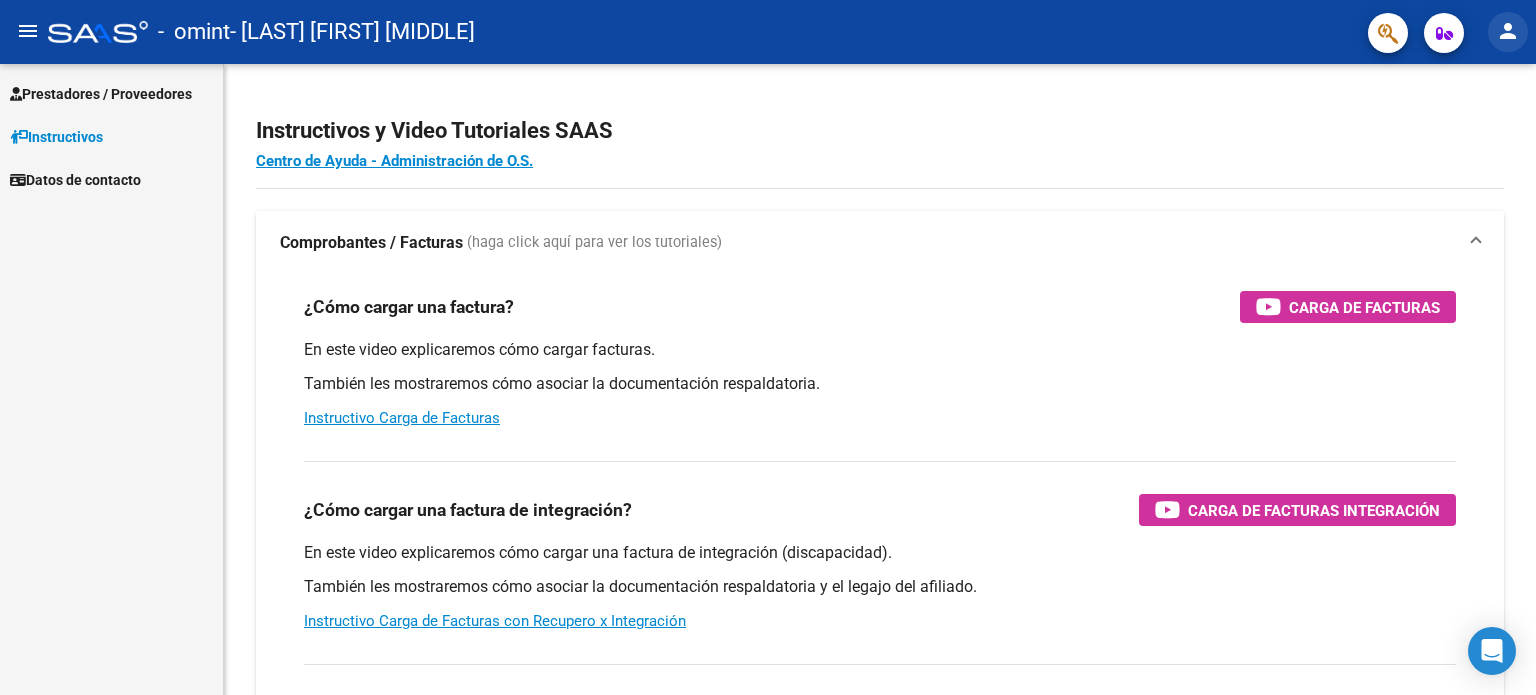 click on "person" 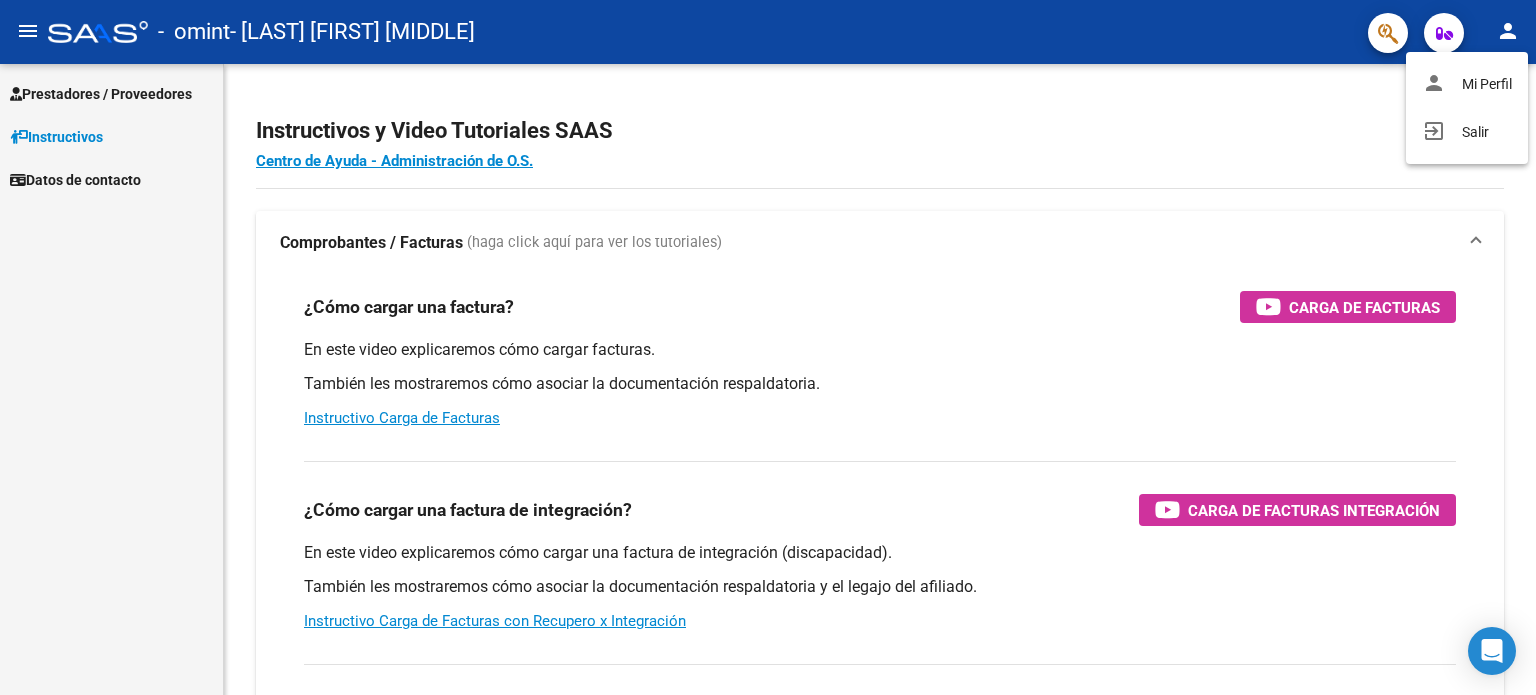 click at bounding box center (768, 347) 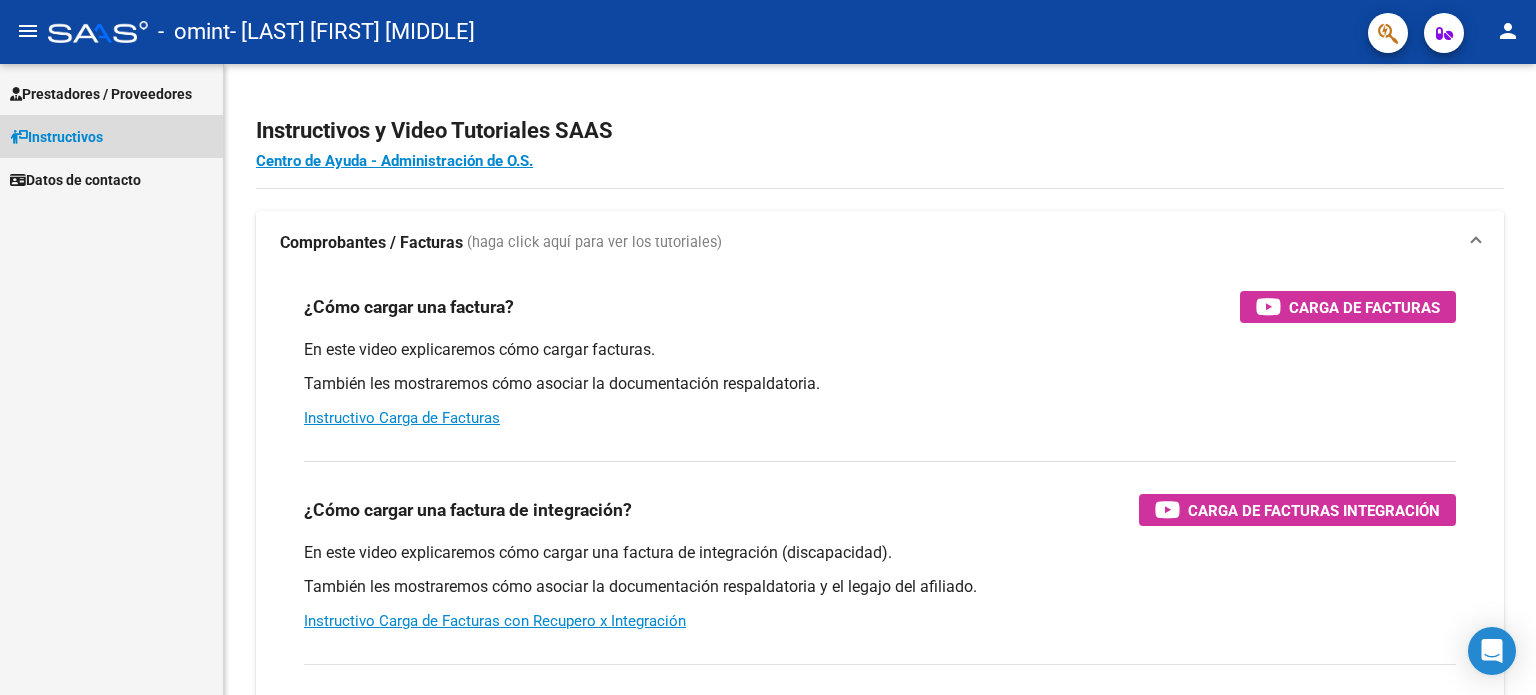 click on "Instructivos" at bounding box center [56, 137] 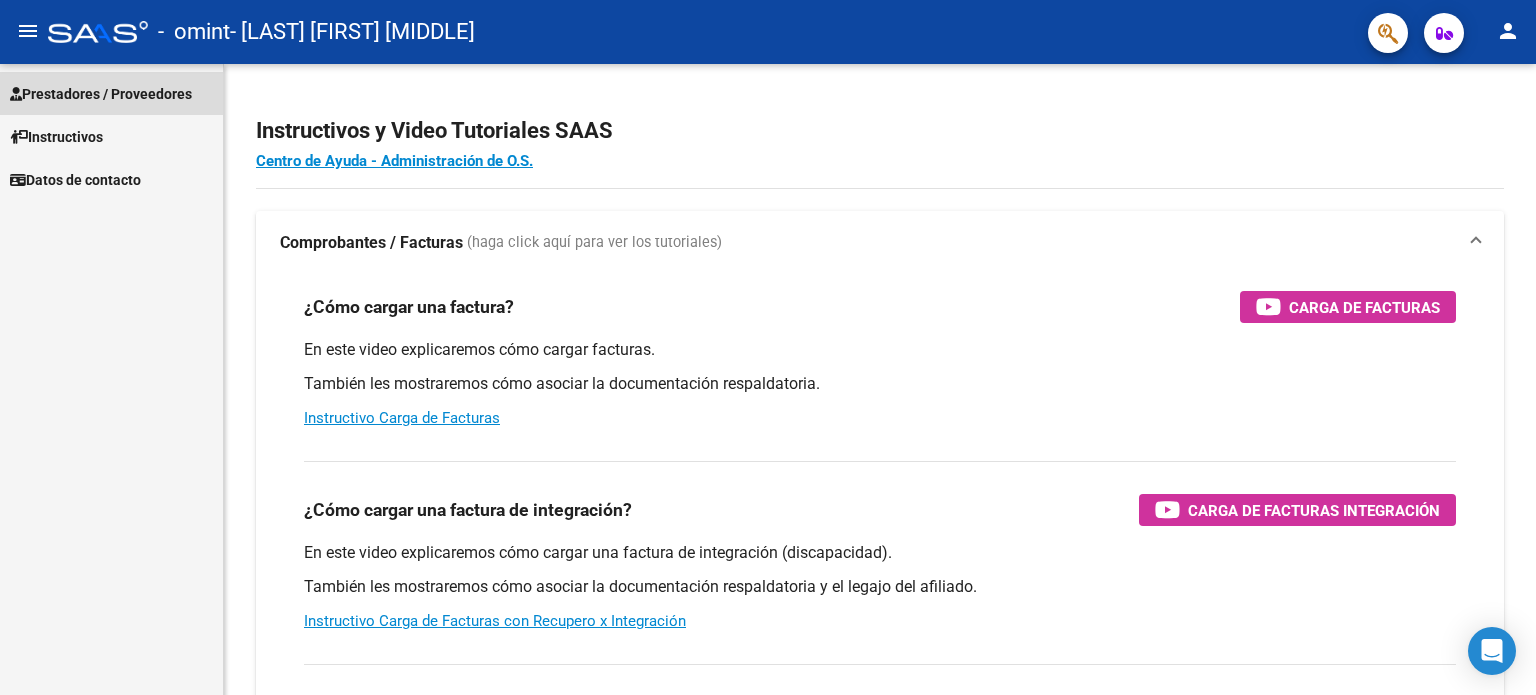 click on "Prestadores / Proveedores" at bounding box center (101, 94) 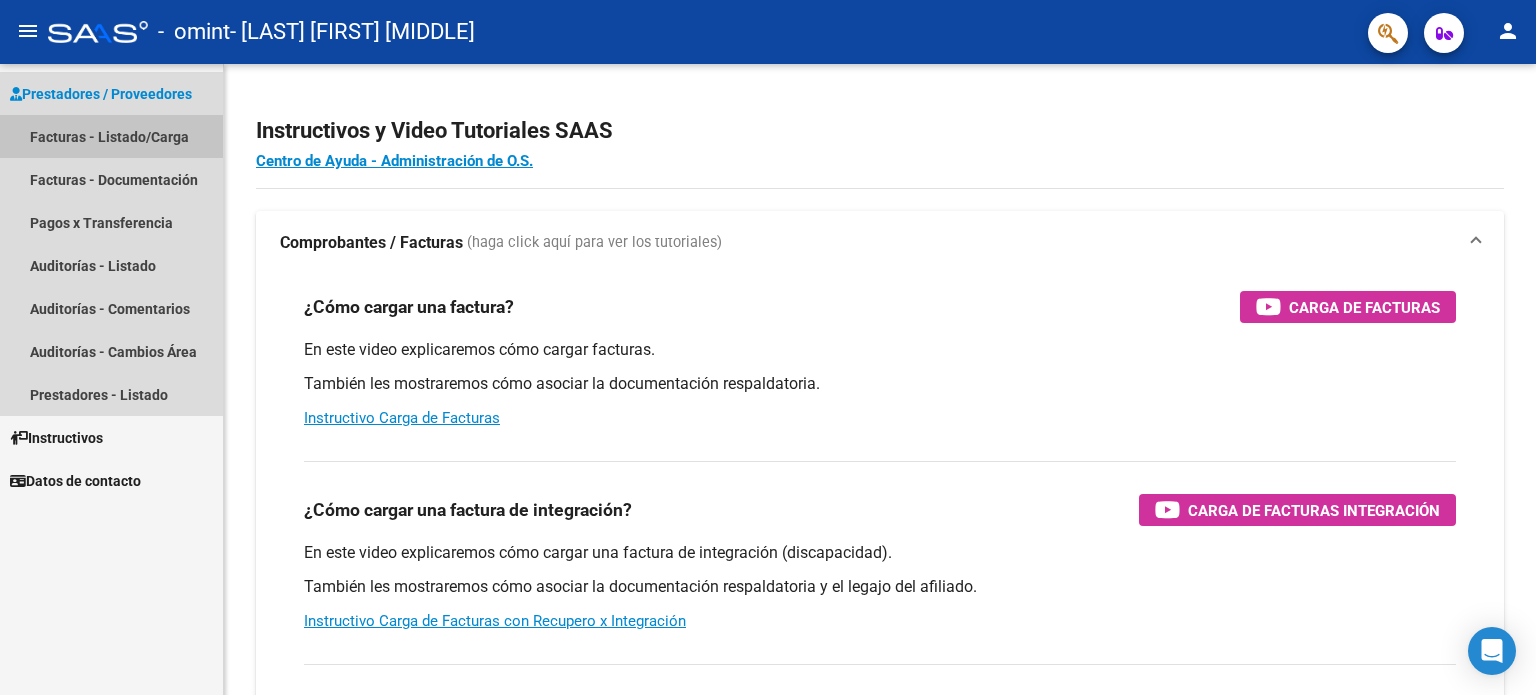 click on "Facturas - Listado/Carga" at bounding box center [111, 136] 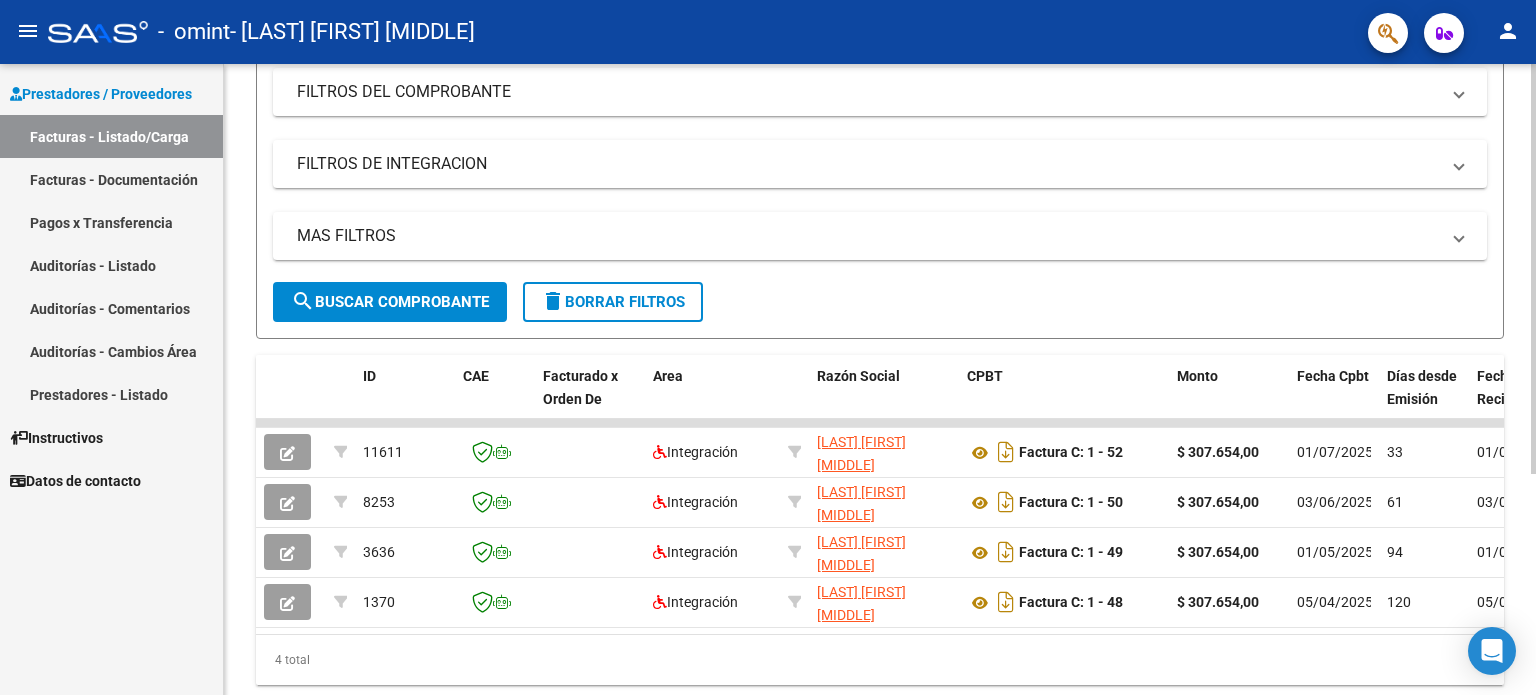 scroll, scrollTop: 268, scrollLeft: 0, axis: vertical 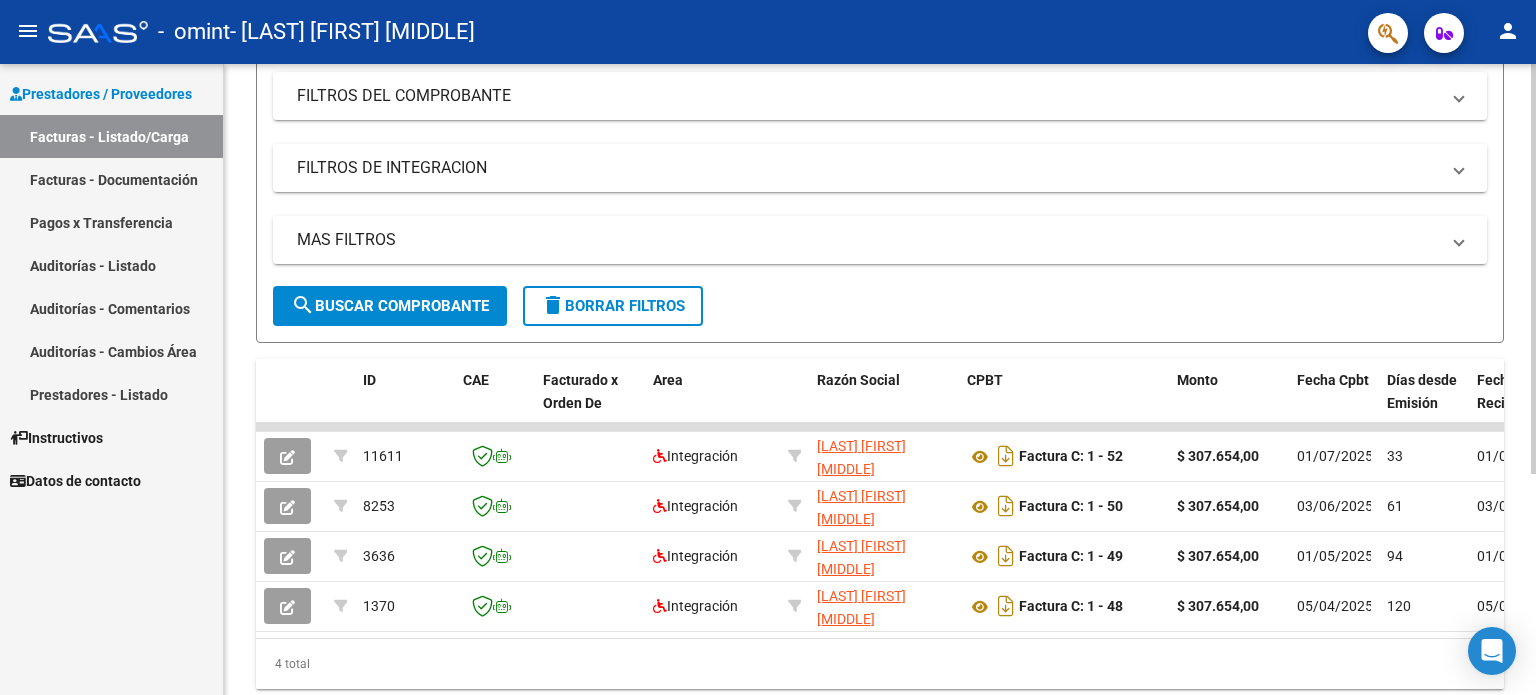 click 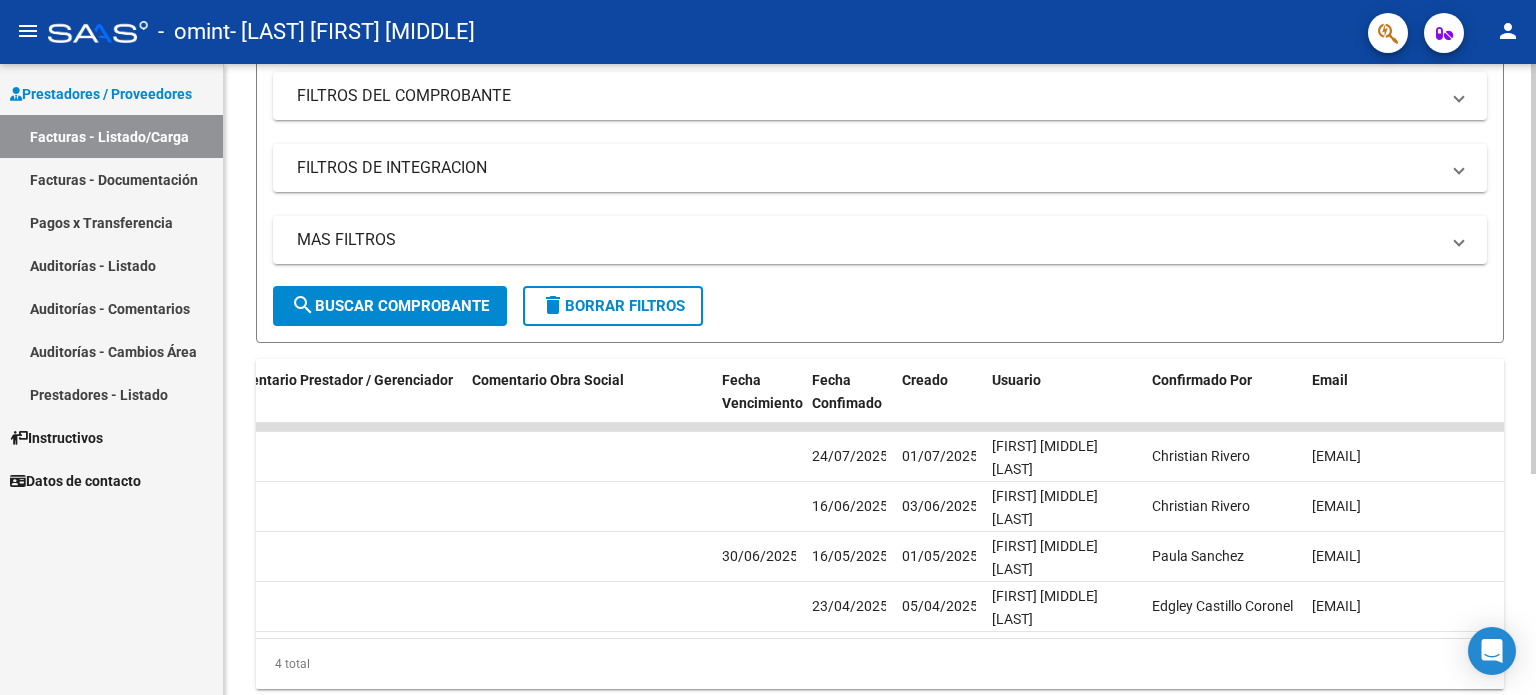 scroll, scrollTop: 0, scrollLeft: 2956, axis: horizontal 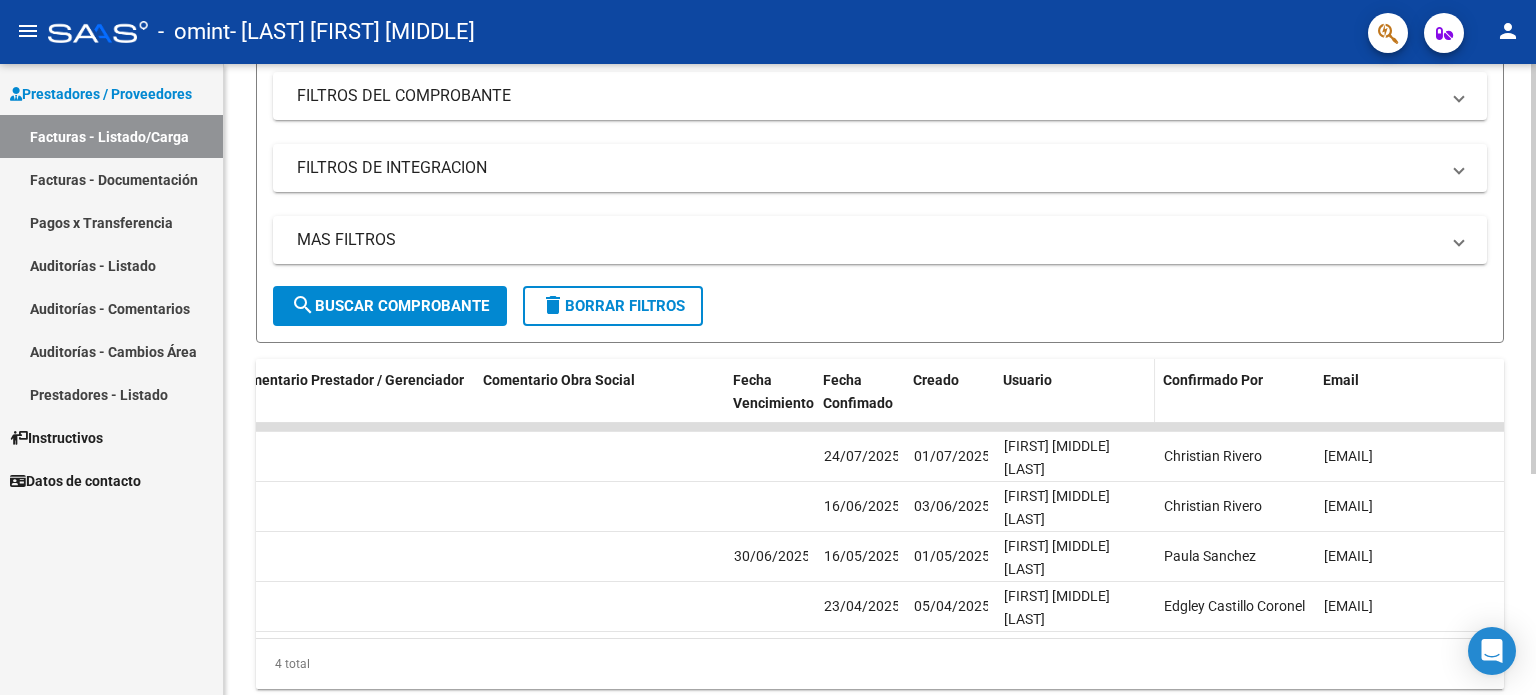click on "Usuario" 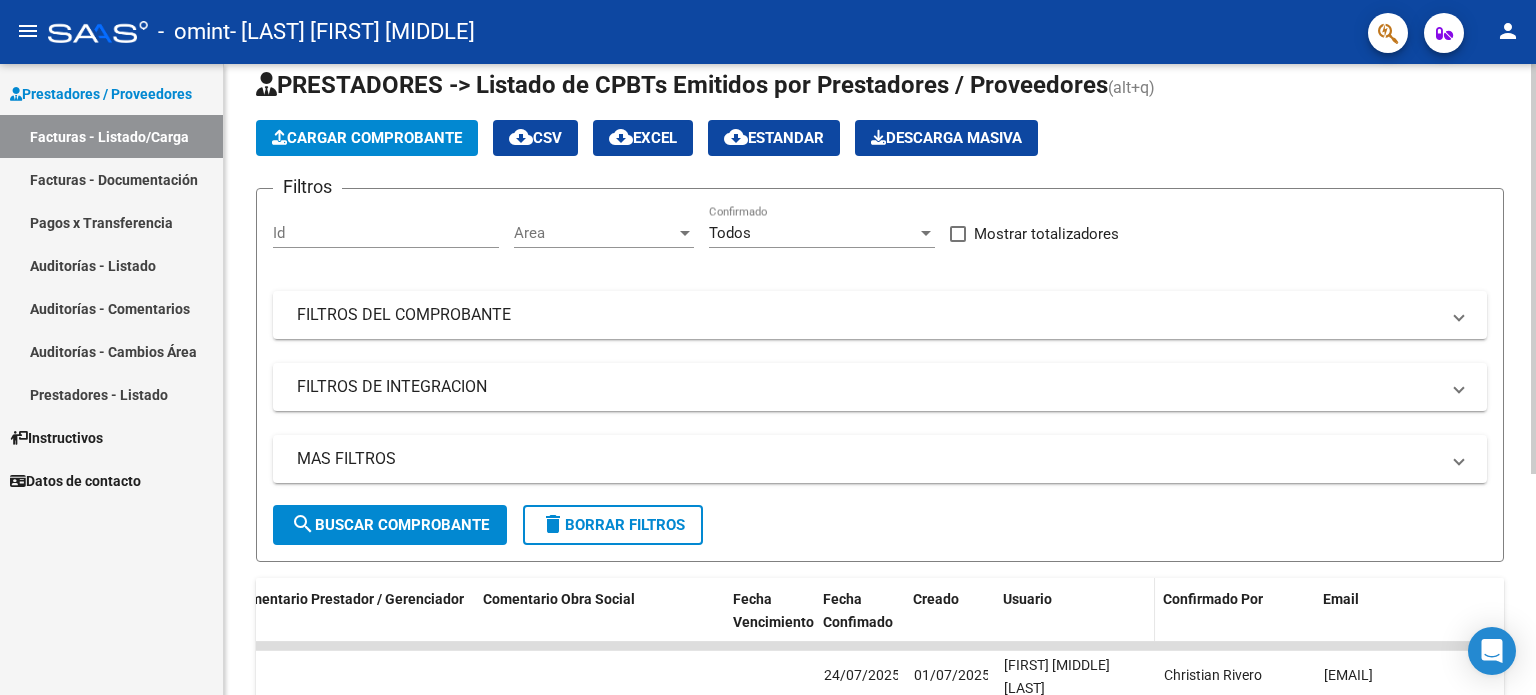 scroll, scrollTop: 0, scrollLeft: 0, axis: both 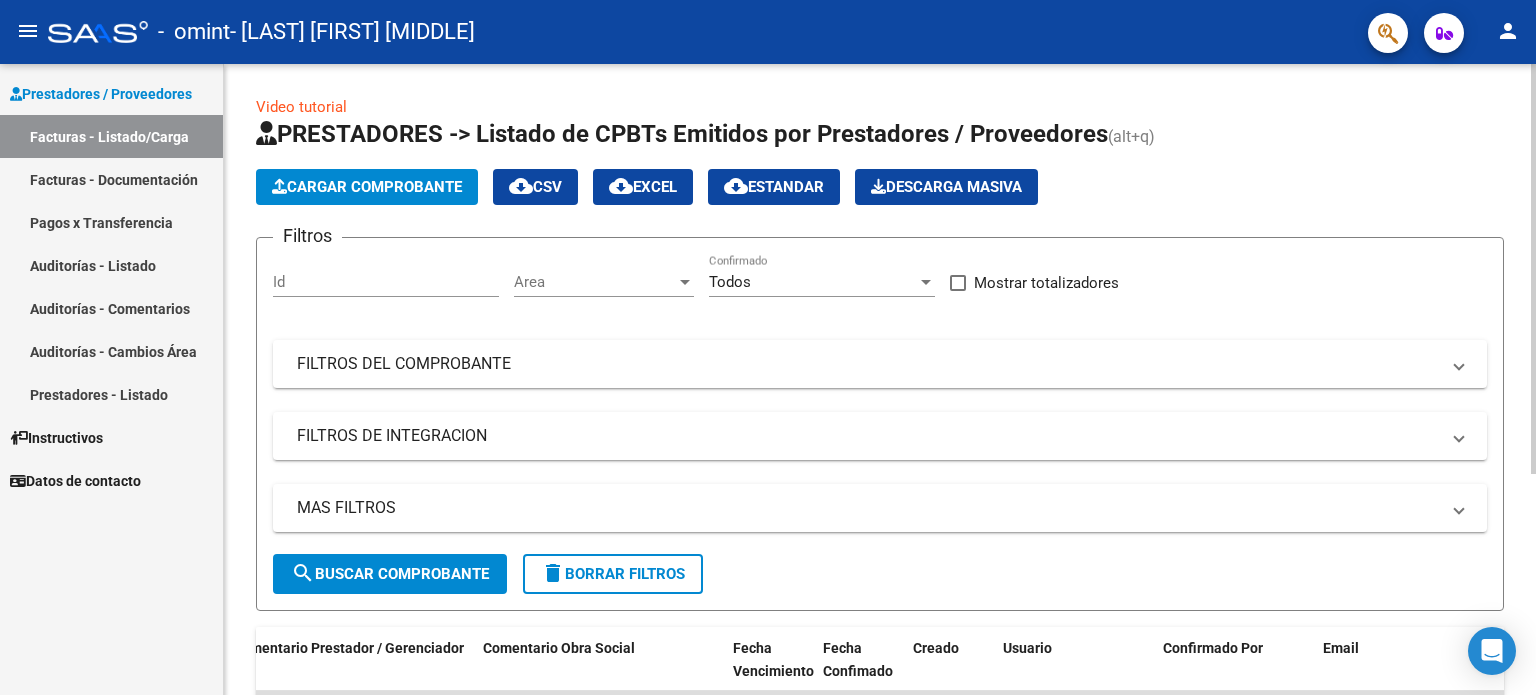click on "Cargar Comprobante" 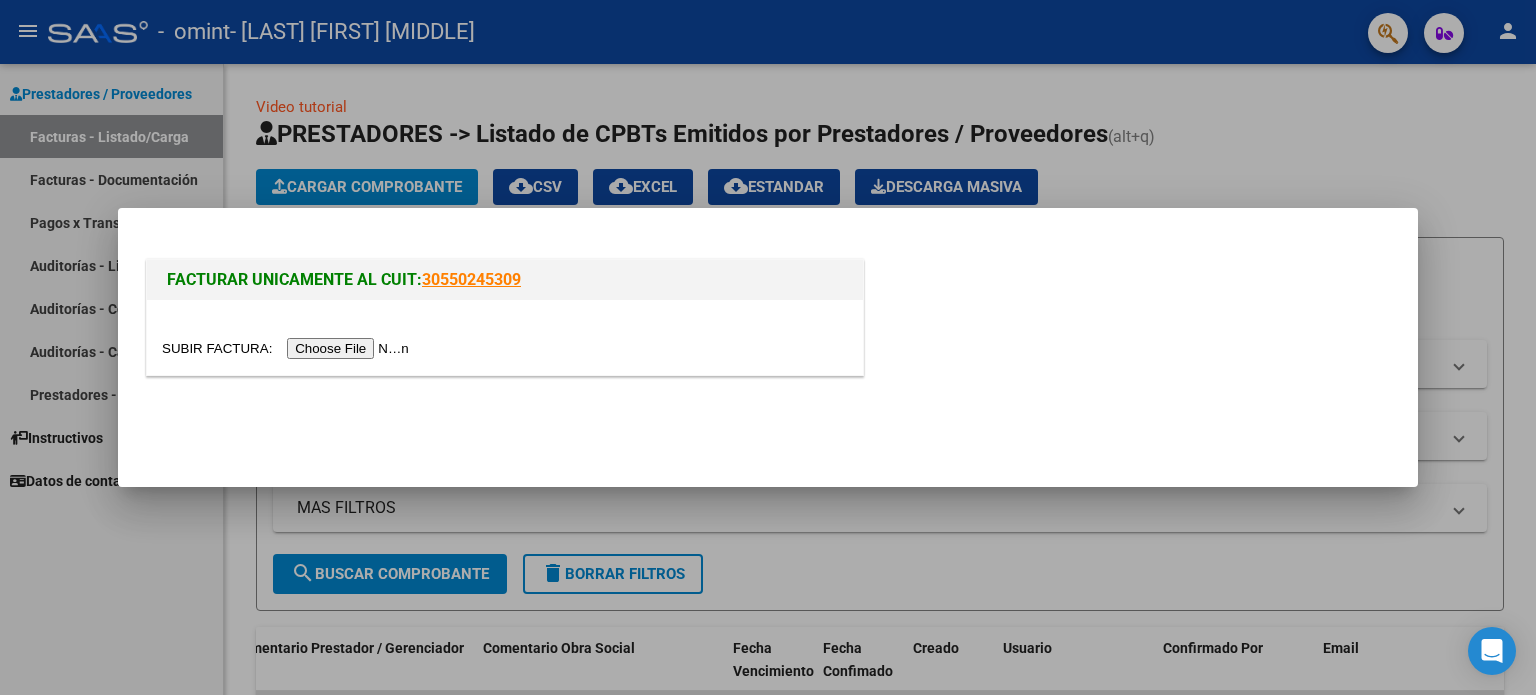 click at bounding box center (288, 348) 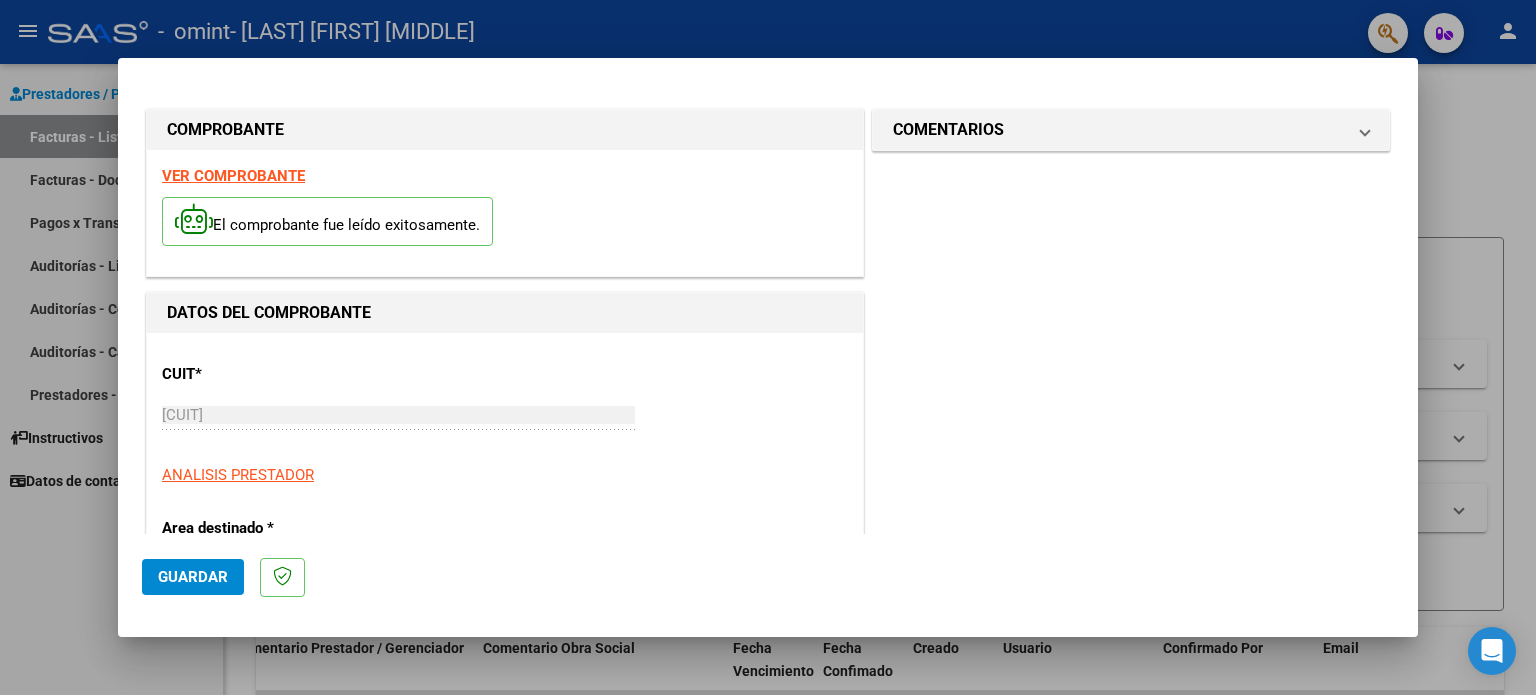 click on "COMPROBANTE VER COMPROBANTE          El comprobante fue leído exitosamente.  DATOS DEL COMPROBANTE CUIT  *   [CUIT] Ingresar CUIT  ANALISIS PRESTADOR  Area destinado * Integración Seleccionar Area Luego de guardar debe preaprobar la factura asociandola a un legajo de integración y subir la documentación respaldatoria ( planilla de asistencia o ddjj para período de aislamiento)  Período de Prestación (Ej: 202305 para Mayo 2023    Ingrese el Período de Prestación como indica el ejemplo   Comprobante Tipo * Factura C Seleccionar Tipo Punto de Venta  *   1 Ingresar el Nro.  Número  *   58 Ingresar el Nro.  Monto  *   $ 307.654,00 Ingresar el monto  Fecha del Cpbt.  *   [DATE] Ingresar la fecha  CAE / CAEA (no ingrese CAI)    [CAE] Ingresar el CAE o CAEA (no ingrese CAI)  Fecha de Vencimiento    Ingresar la fecha  Ref. Externa    Ingresar la ref.  N° Liquidación    Ingresar el N° Liquidación" at bounding box center (505, 955) 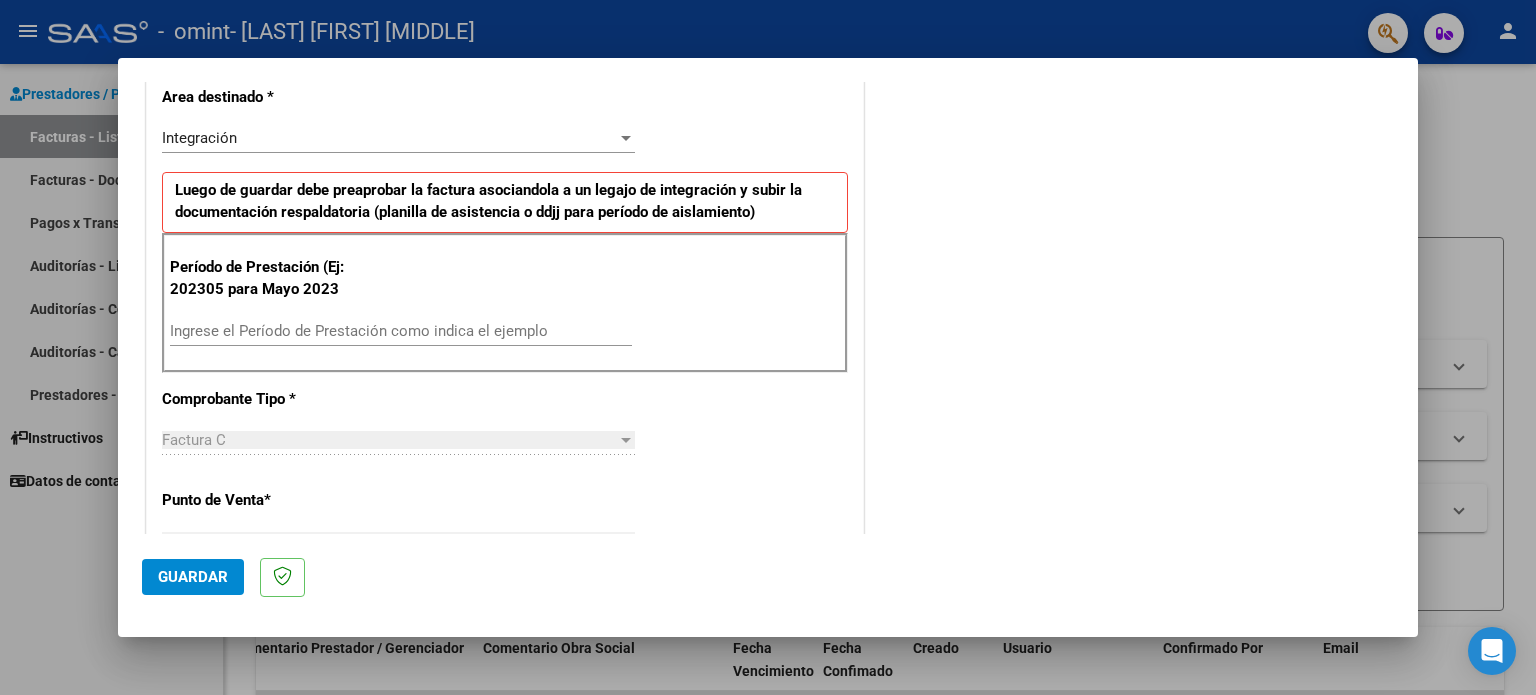 scroll, scrollTop: 444, scrollLeft: 0, axis: vertical 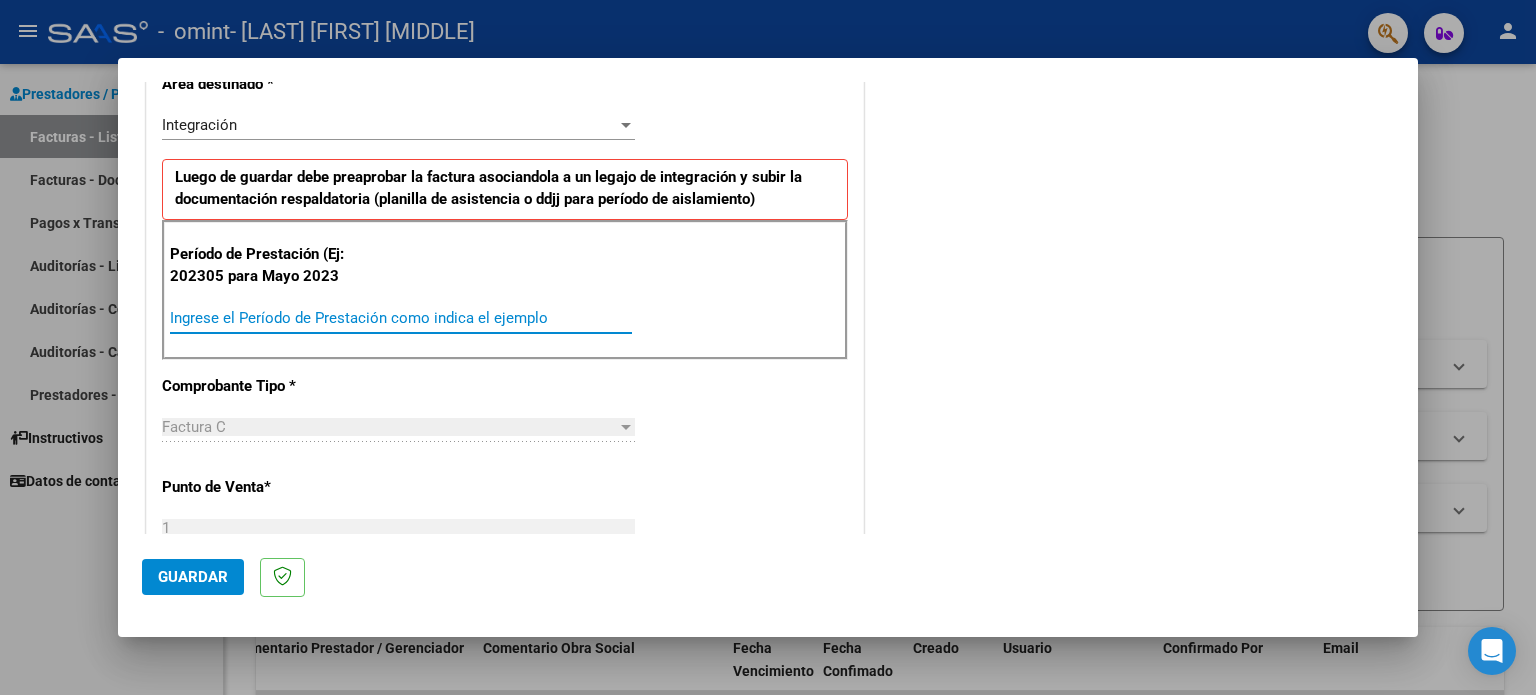 click on "Ingrese el Período de Prestación como indica el ejemplo" at bounding box center (401, 318) 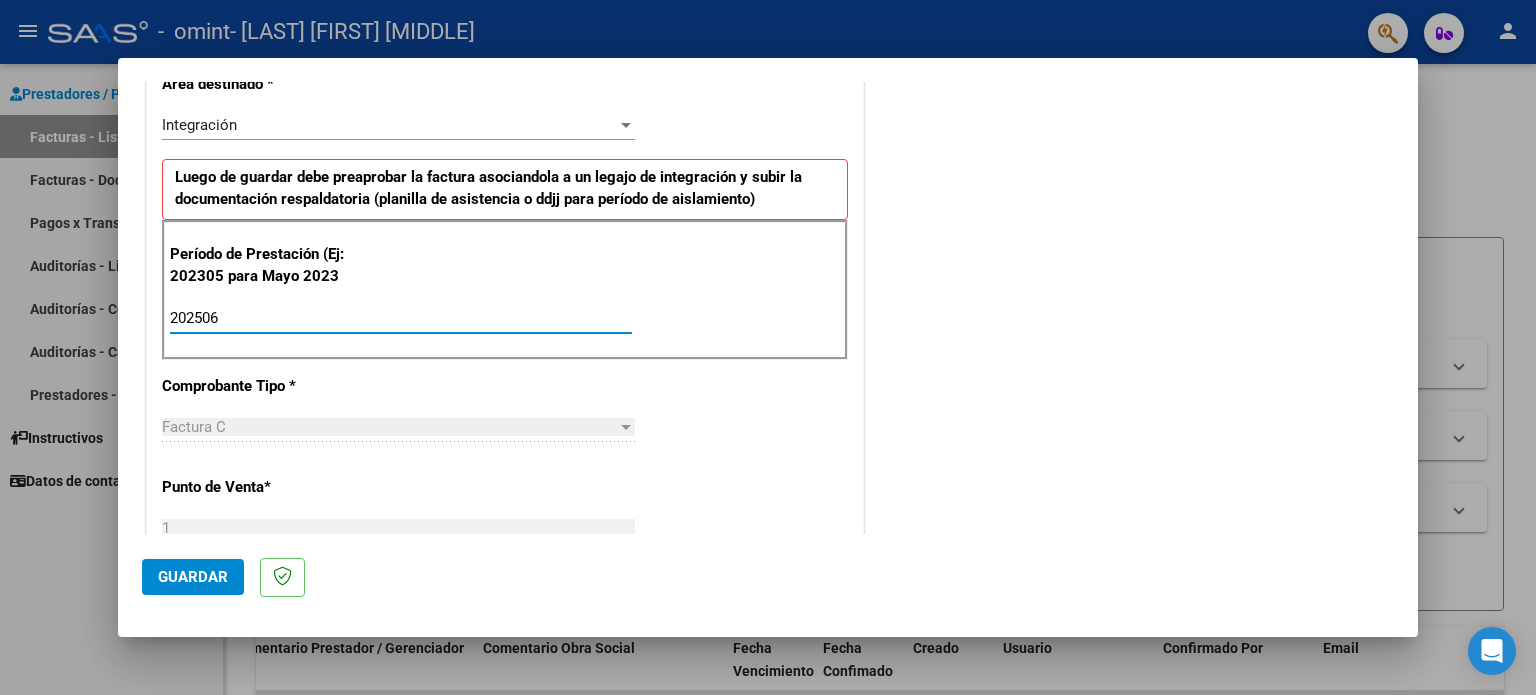 type on "202506" 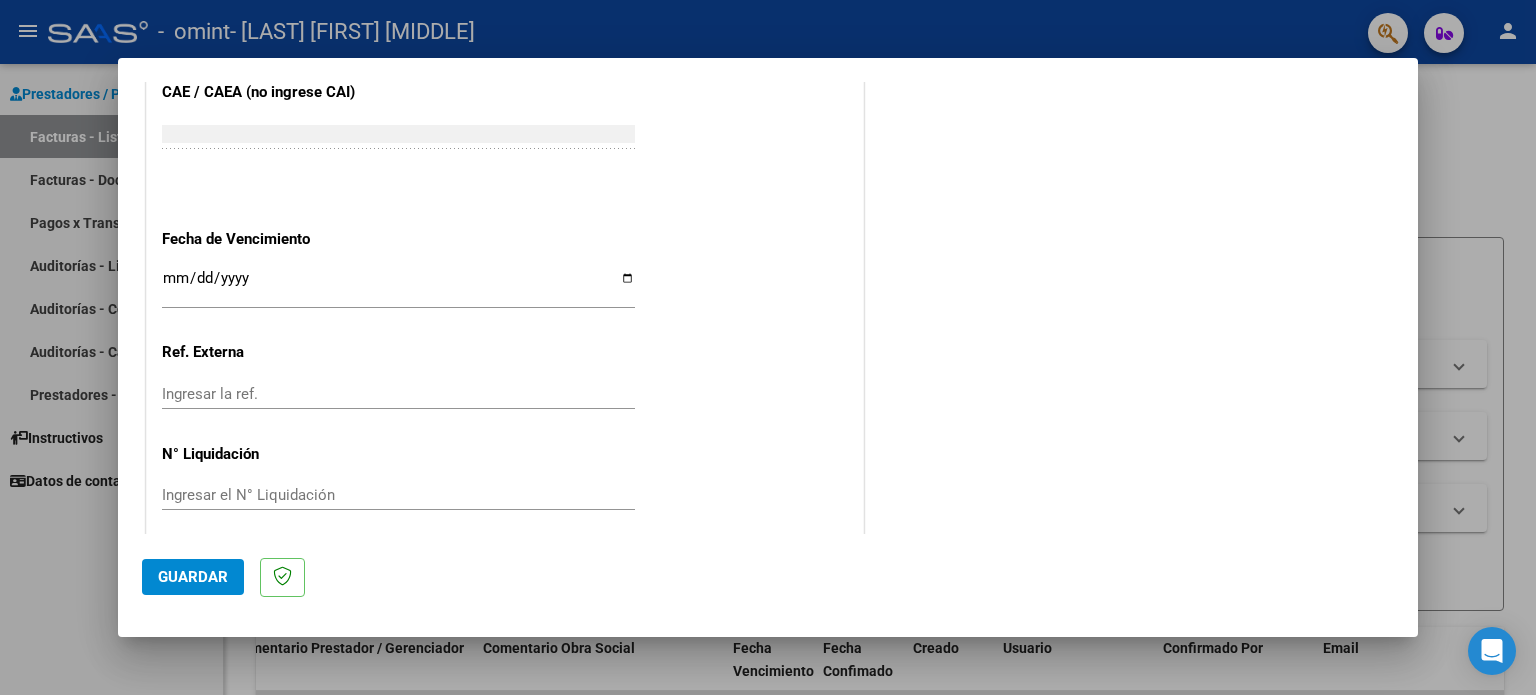 scroll, scrollTop: 1268, scrollLeft: 0, axis: vertical 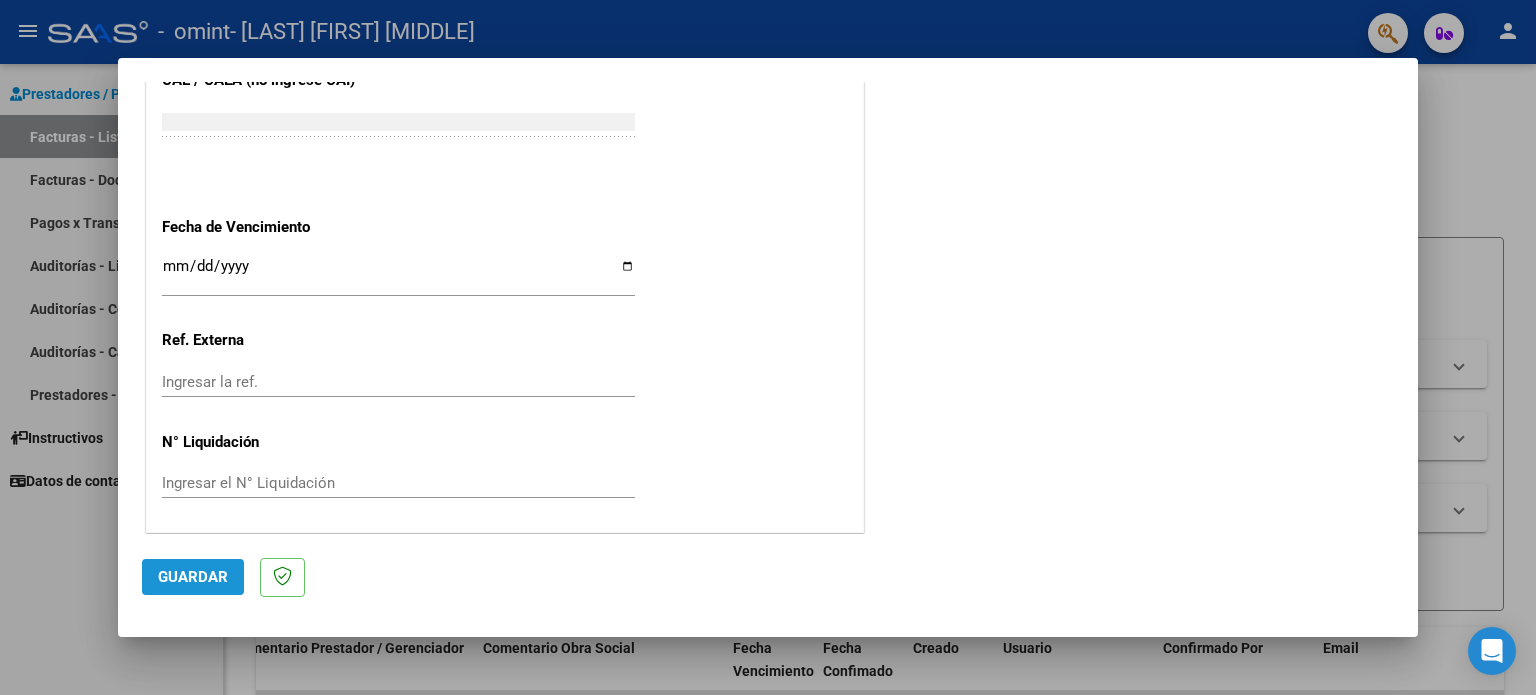 click on "Guardar" 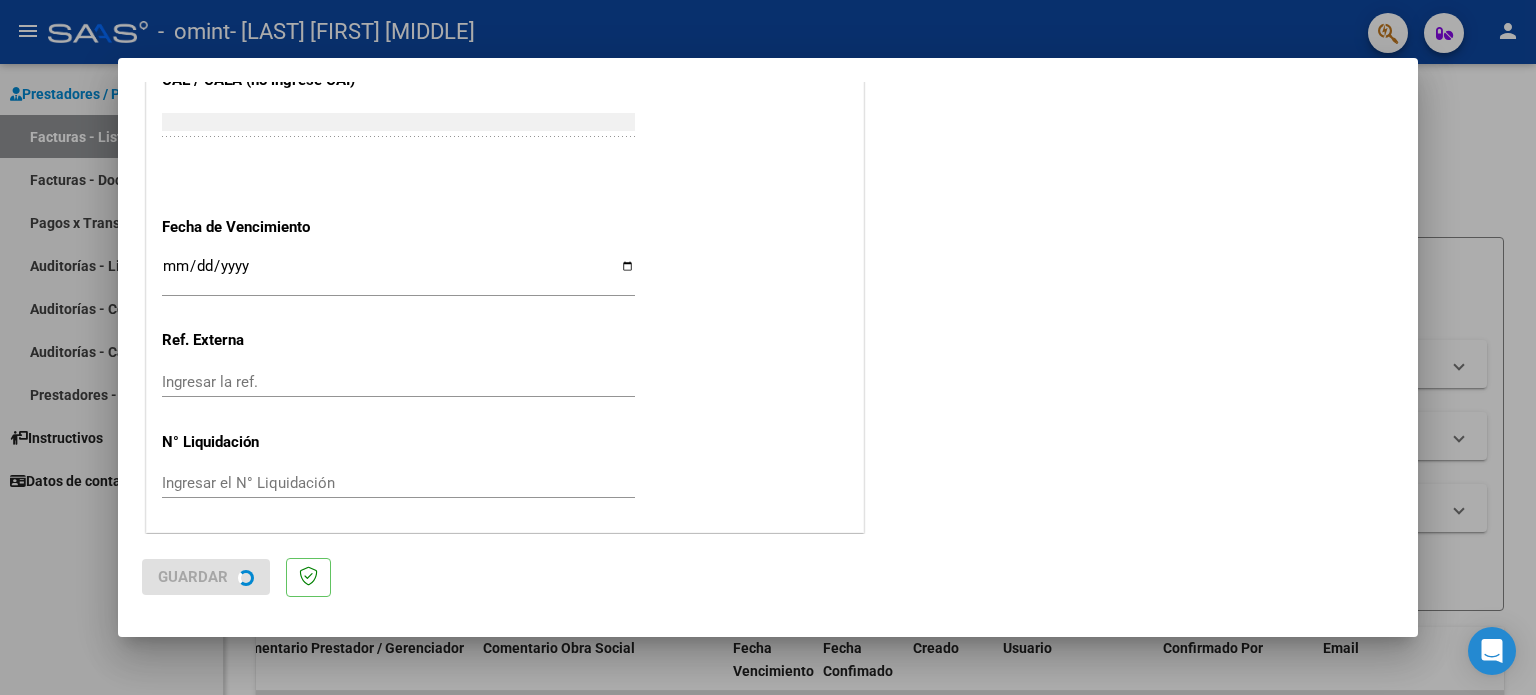 scroll, scrollTop: 0, scrollLeft: 0, axis: both 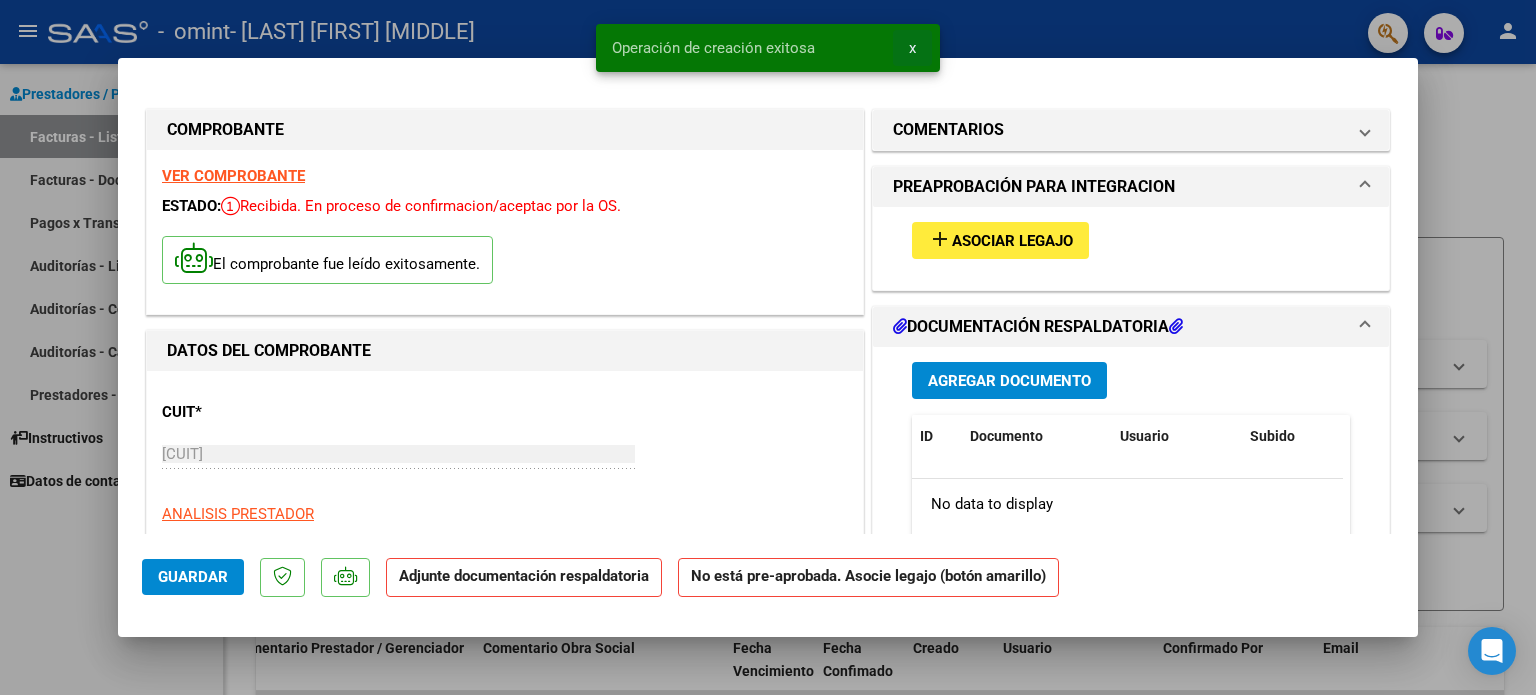click on "x" at bounding box center (912, 48) 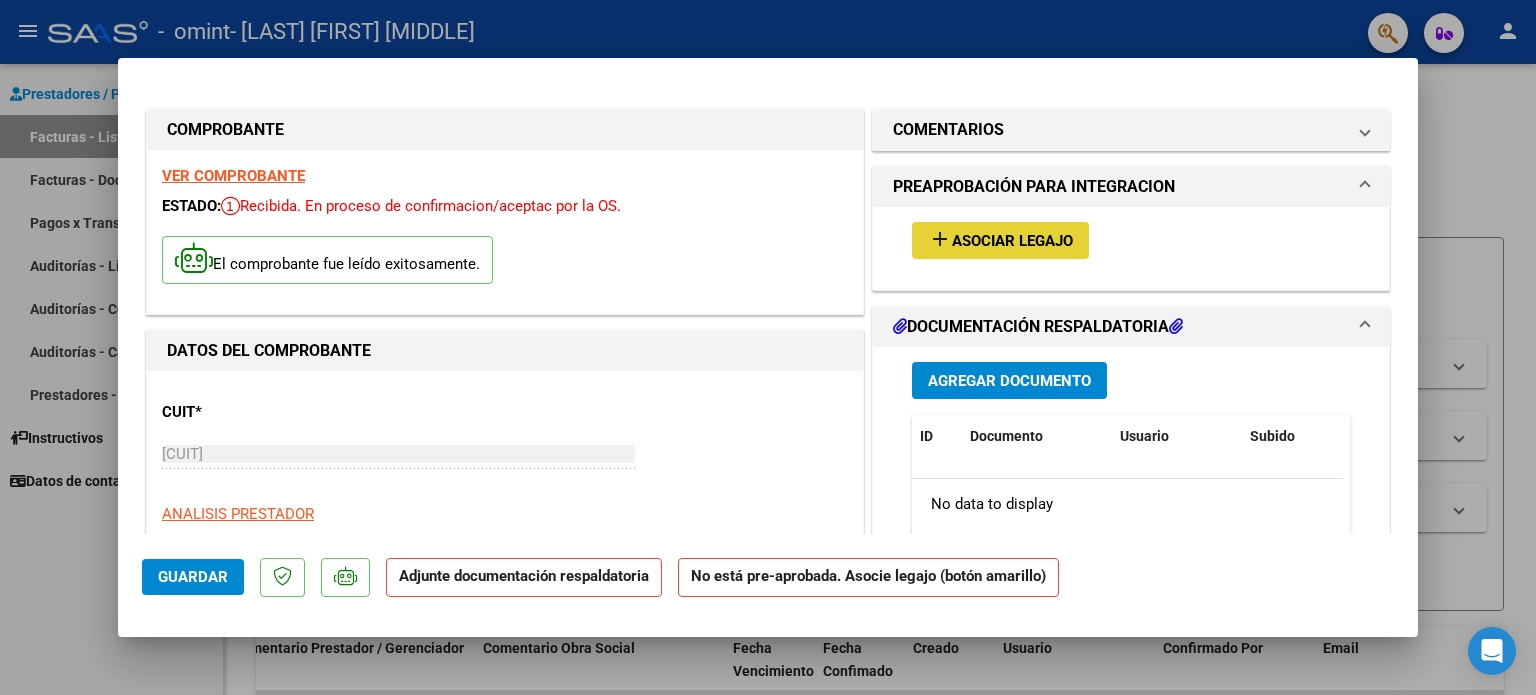 click on "Asociar Legajo" at bounding box center [1012, 241] 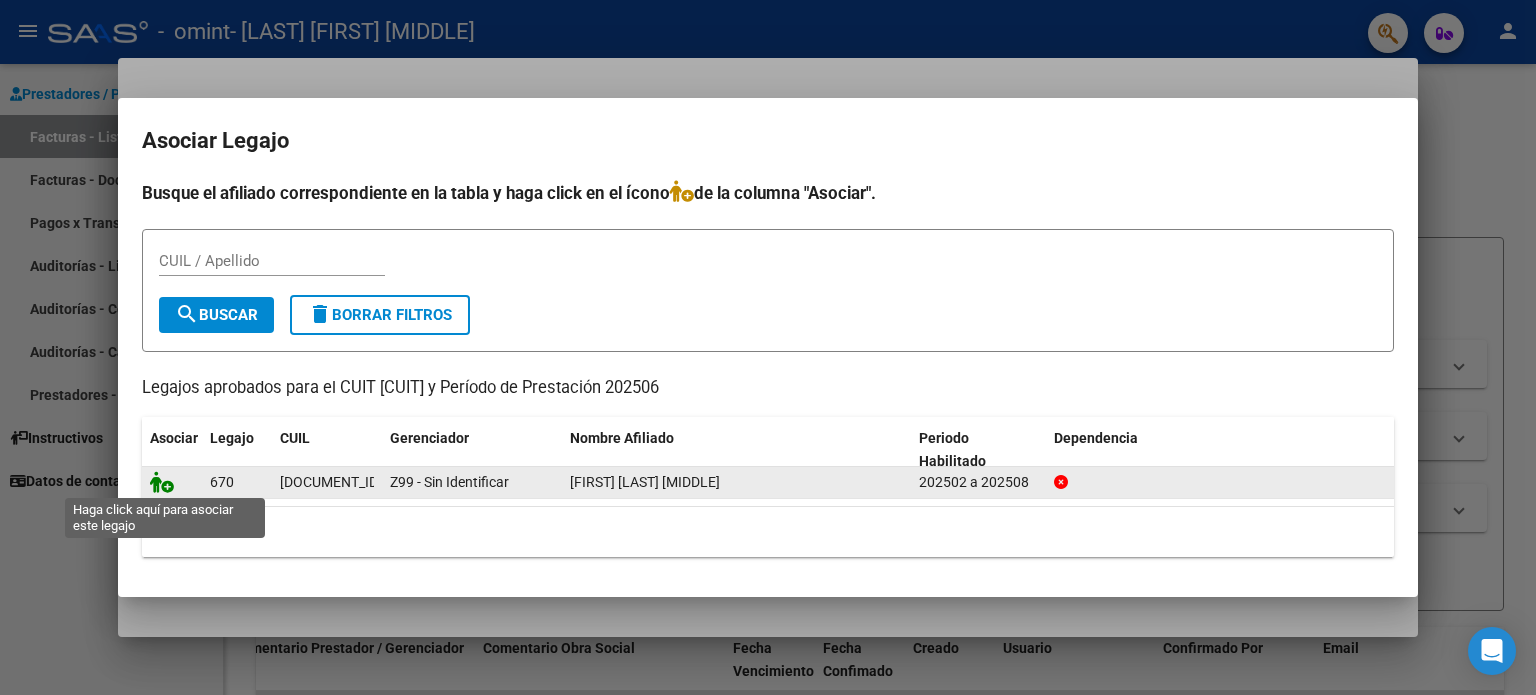 click 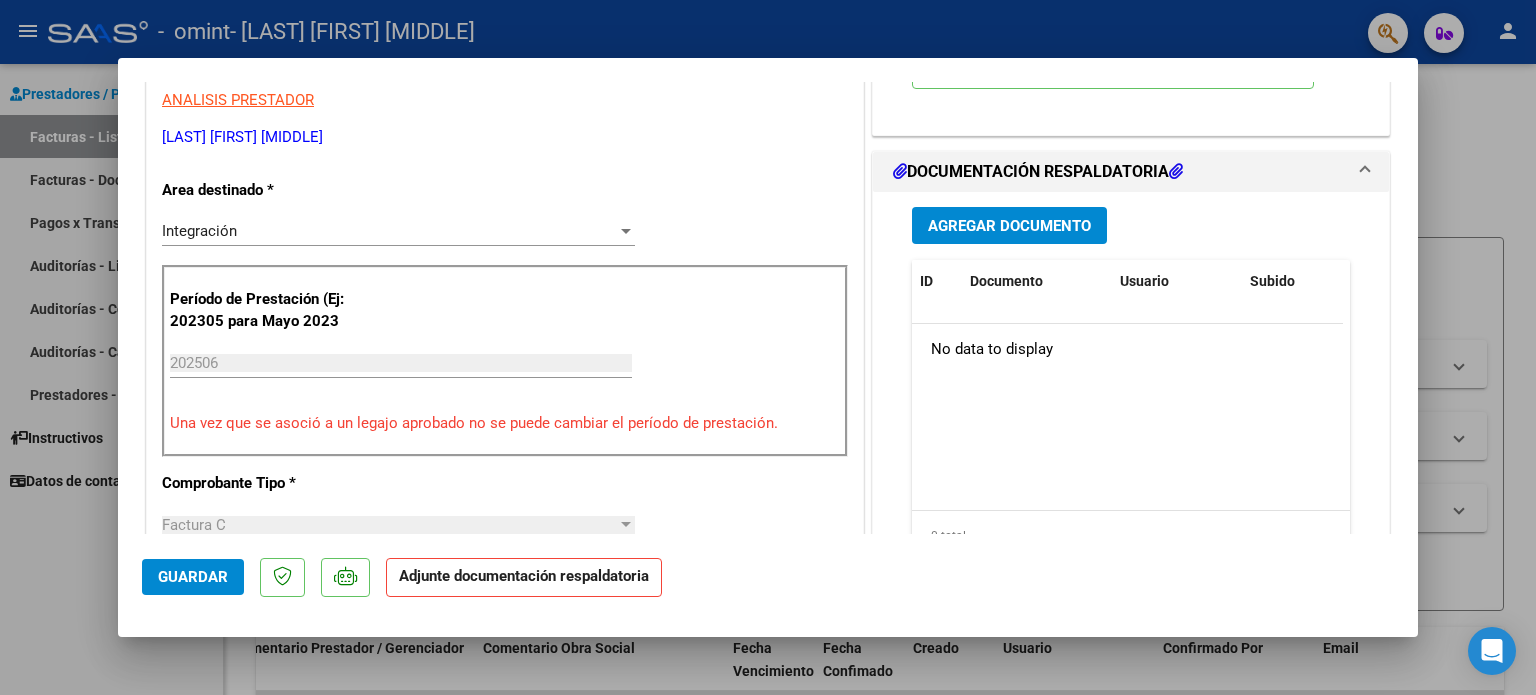 scroll, scrollTop: 417, scrollLeft: 0, axis: vertical 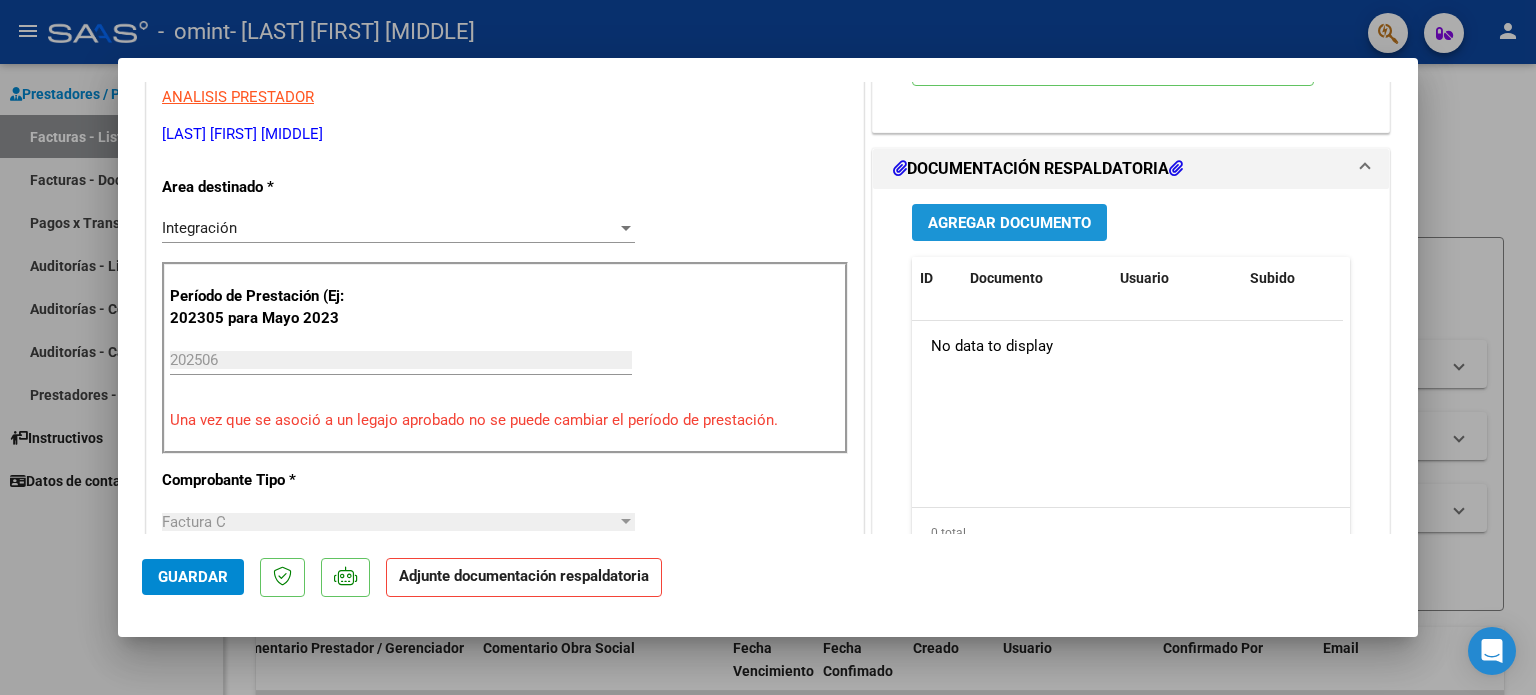 click on "Agregar Documento" at bounding box center [1009, 223] 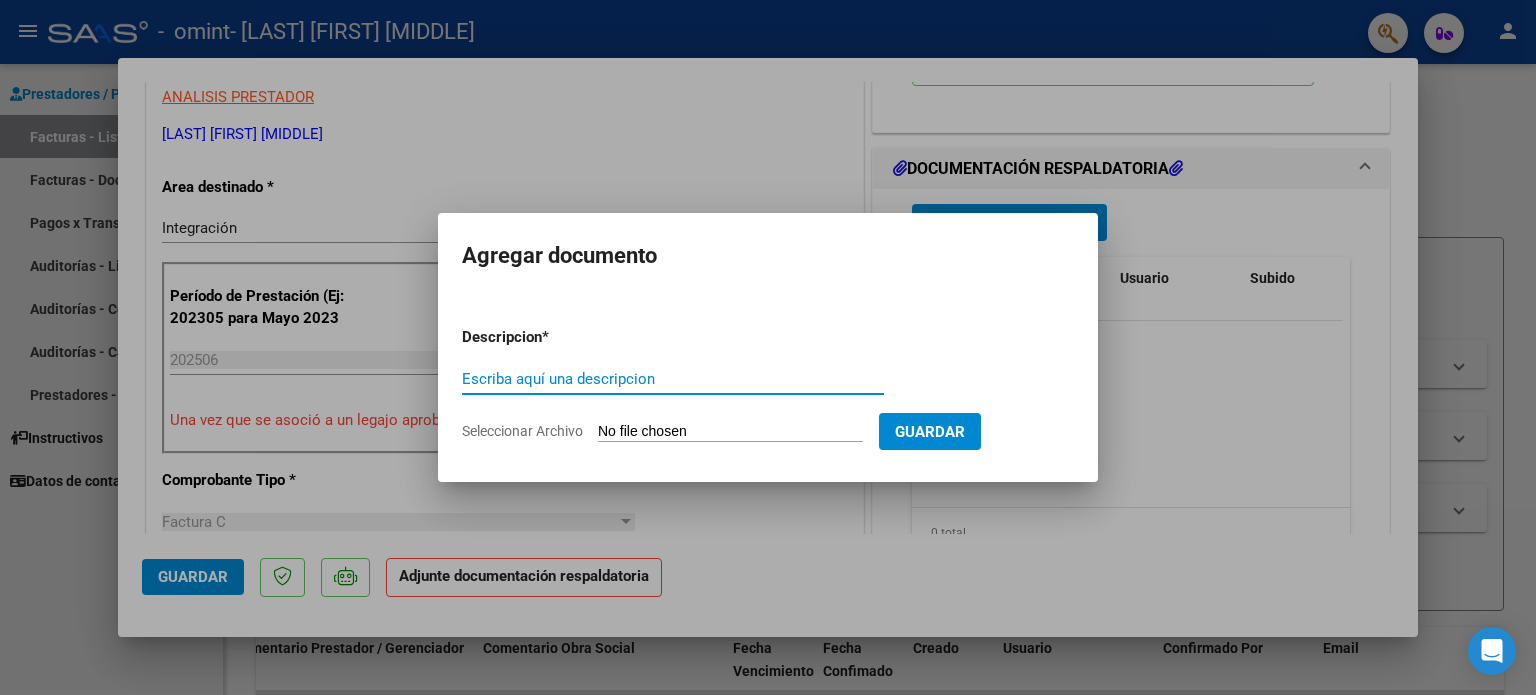 click on "Escriba aquí una descripcion" at bounding box center [673, 379] 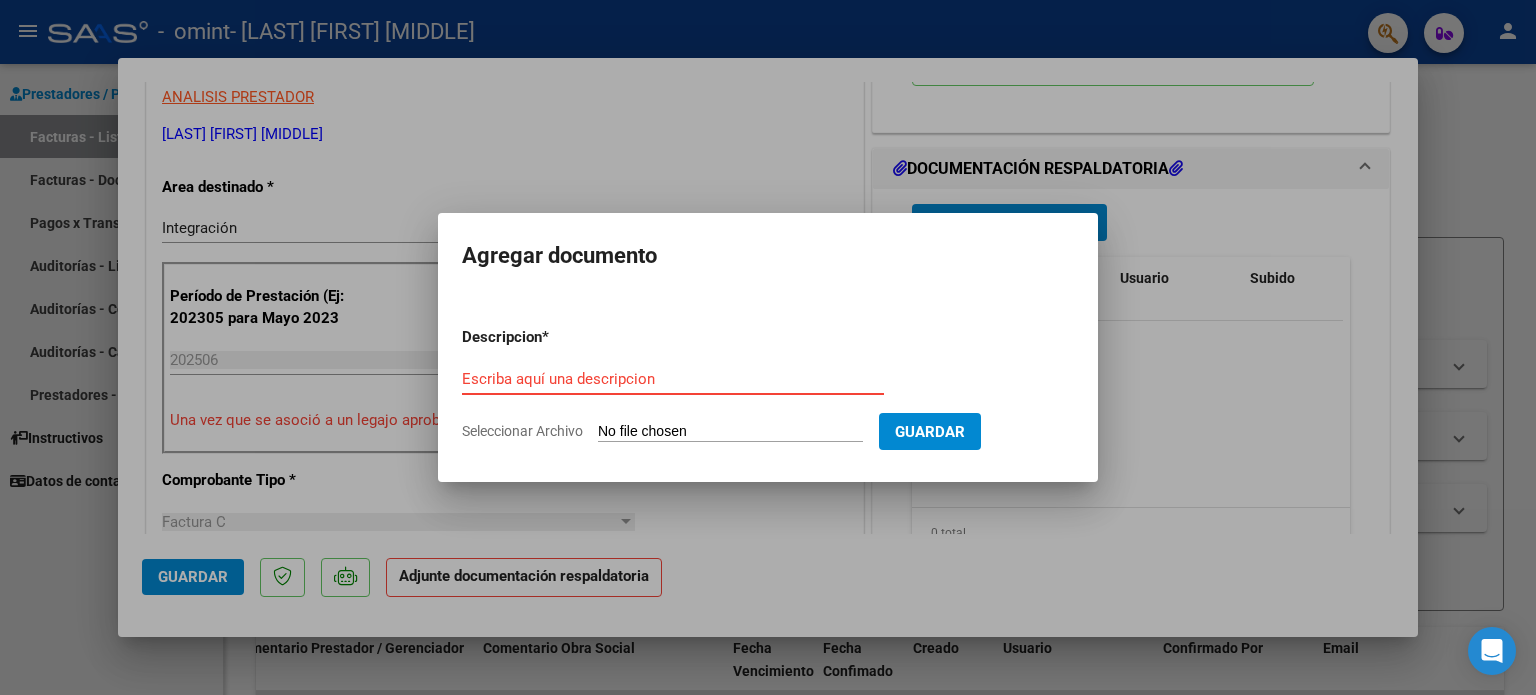 click on "Escriba aquí una descripcion" at bounding box center [673, 379] 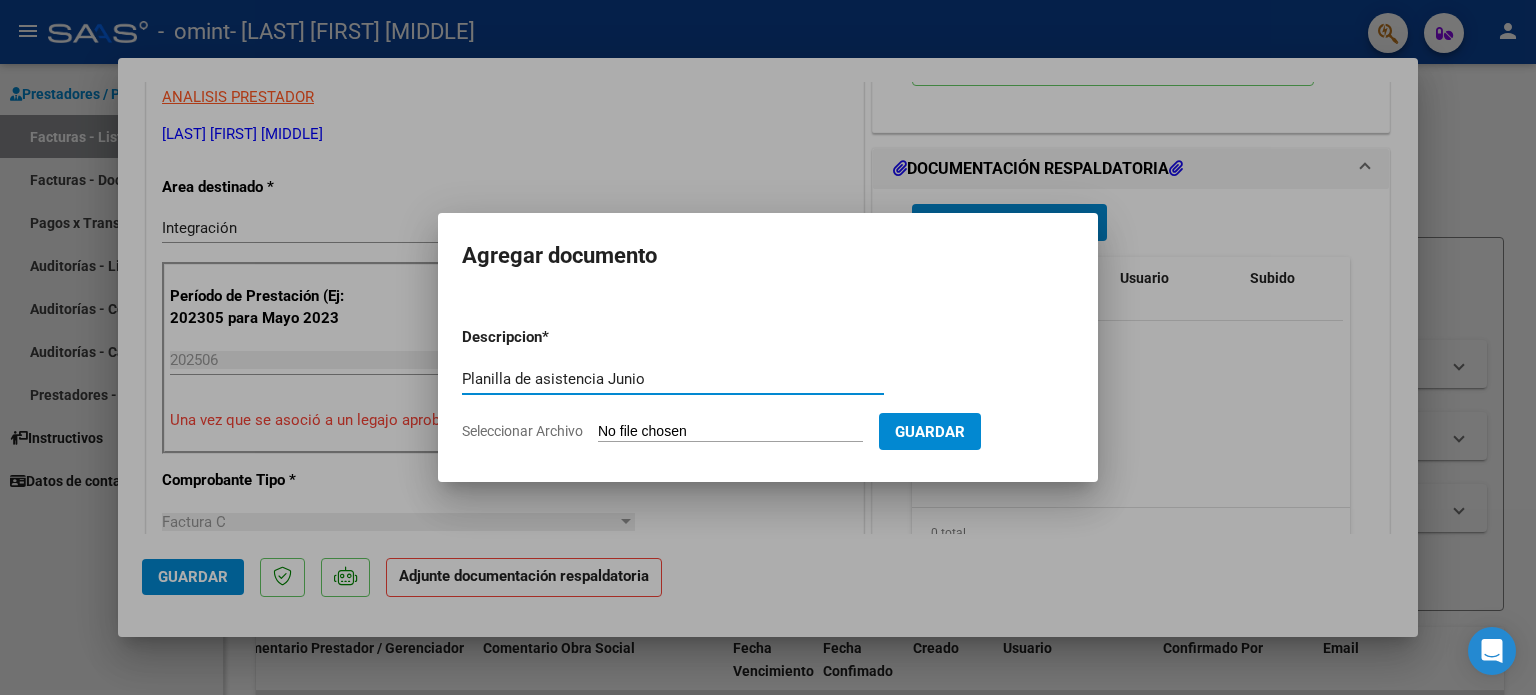 type on "Planilla de asistencia Junio" 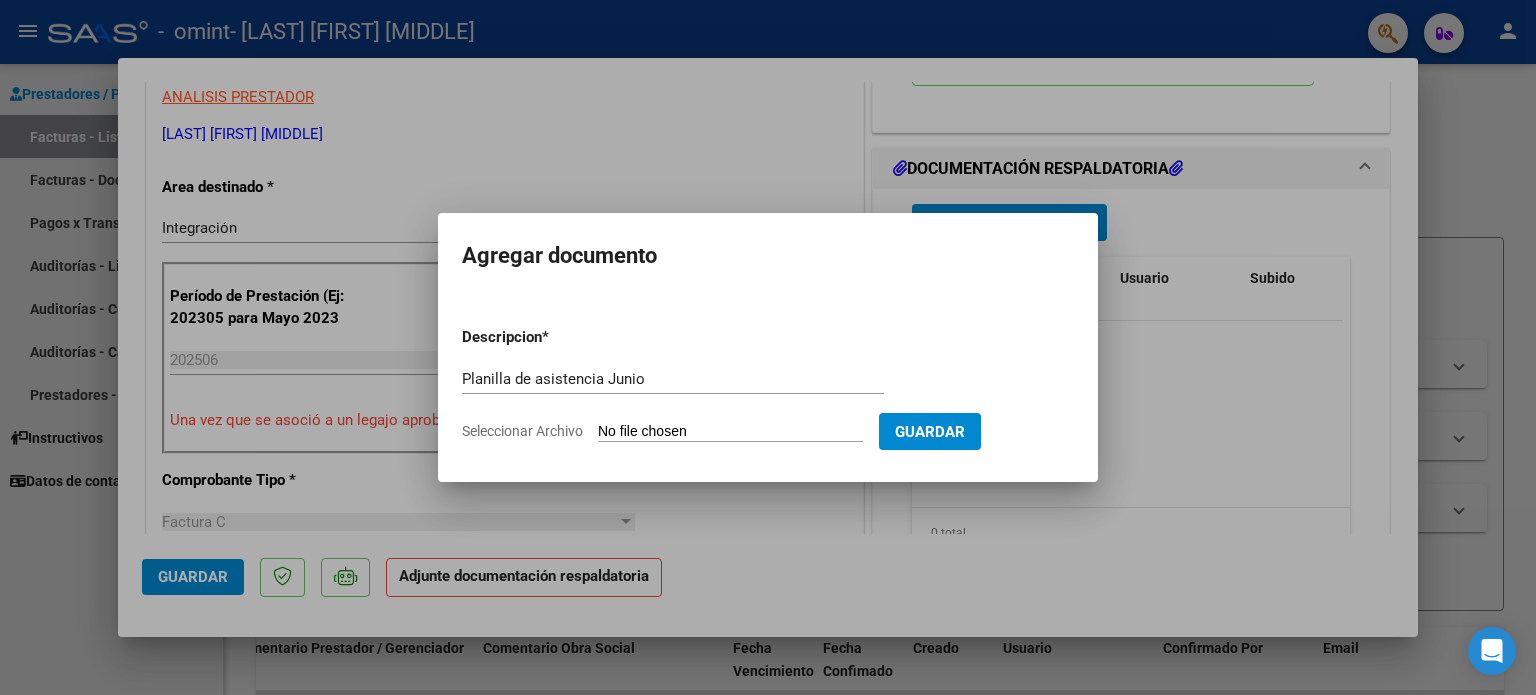 click on "Seleccionar Archivo" at bounding box center [730, 432] 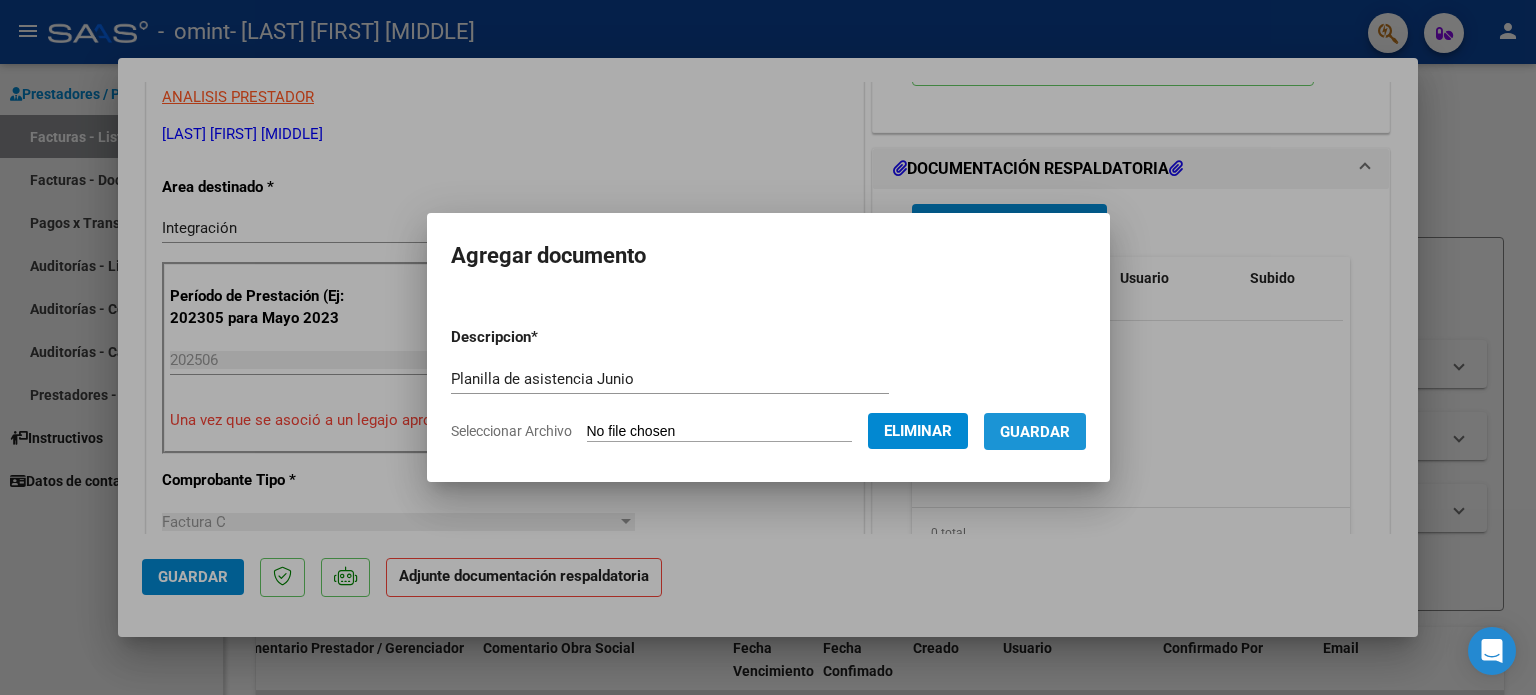 click on "Guardar" at bounding box center [1035, 432] 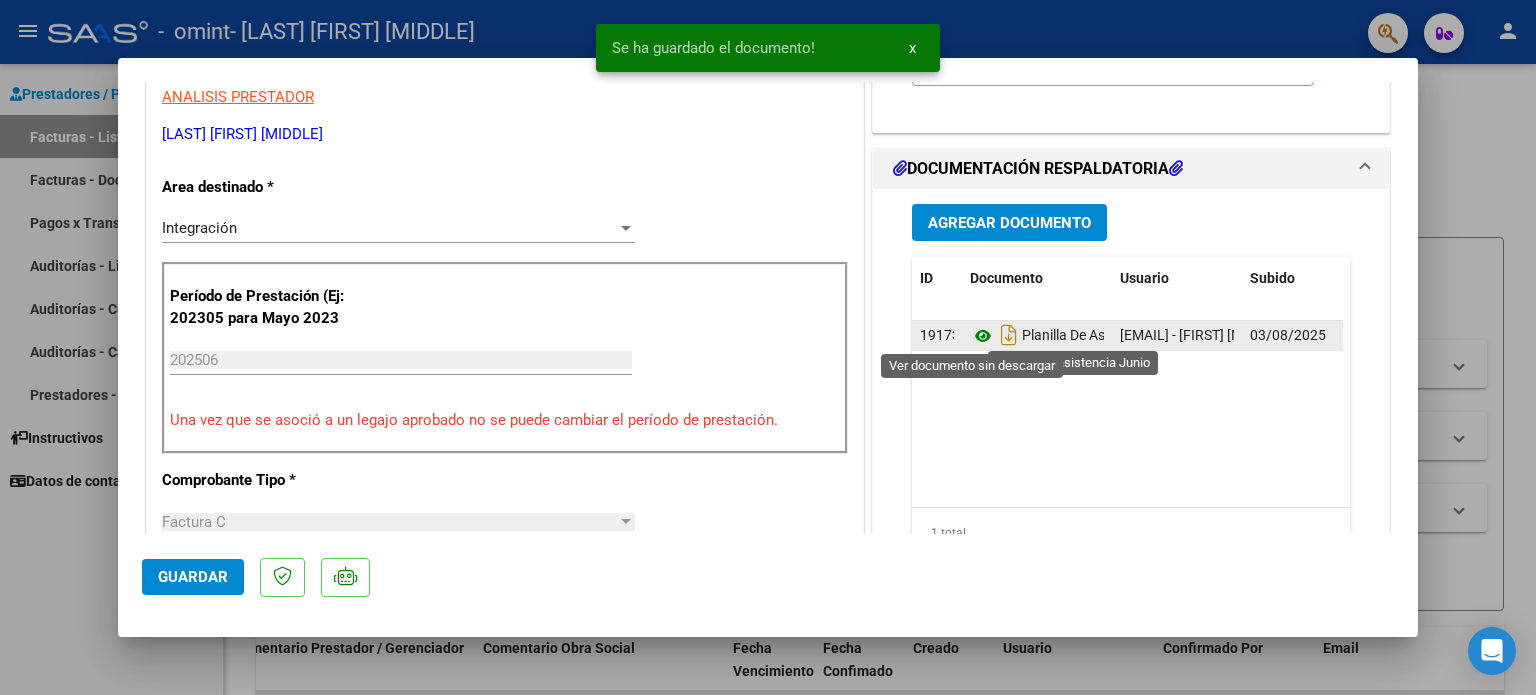 click 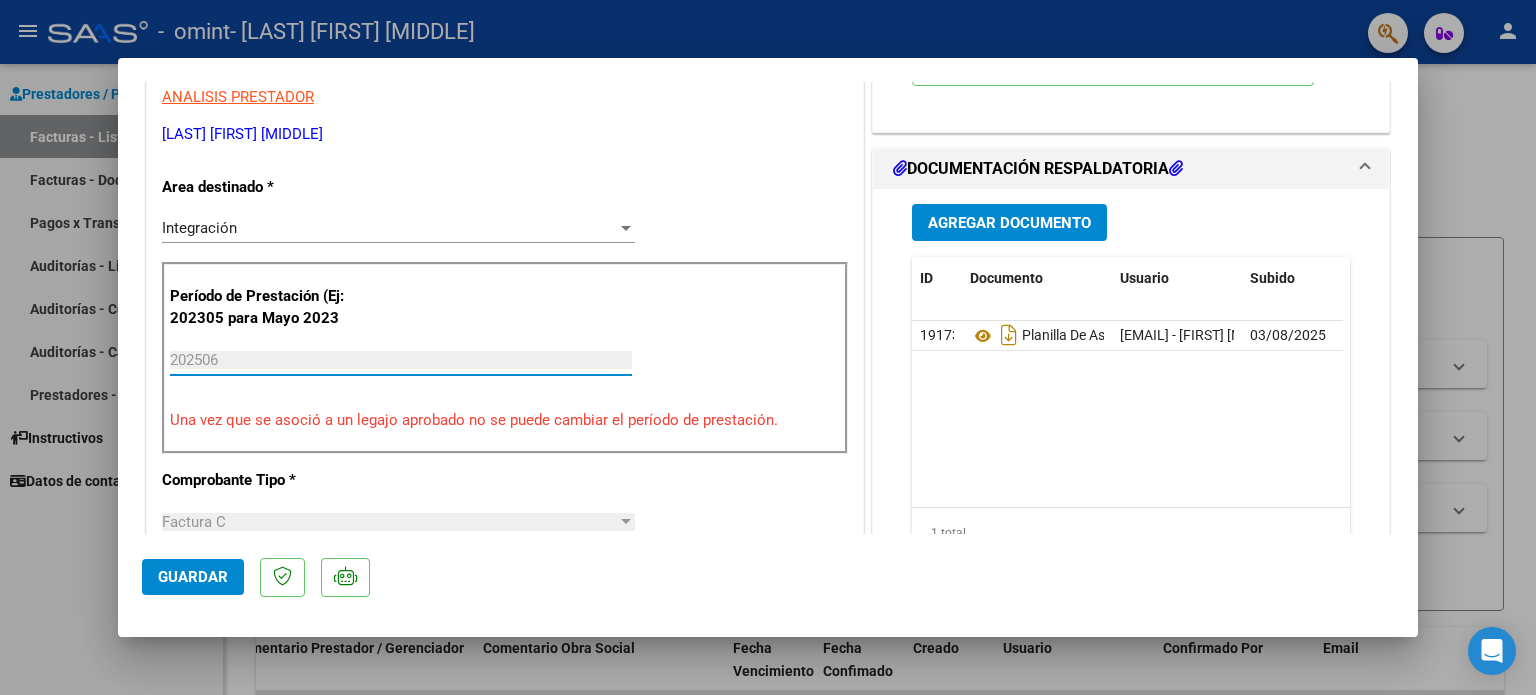 click on "202506" at bounding box center [401, 360] 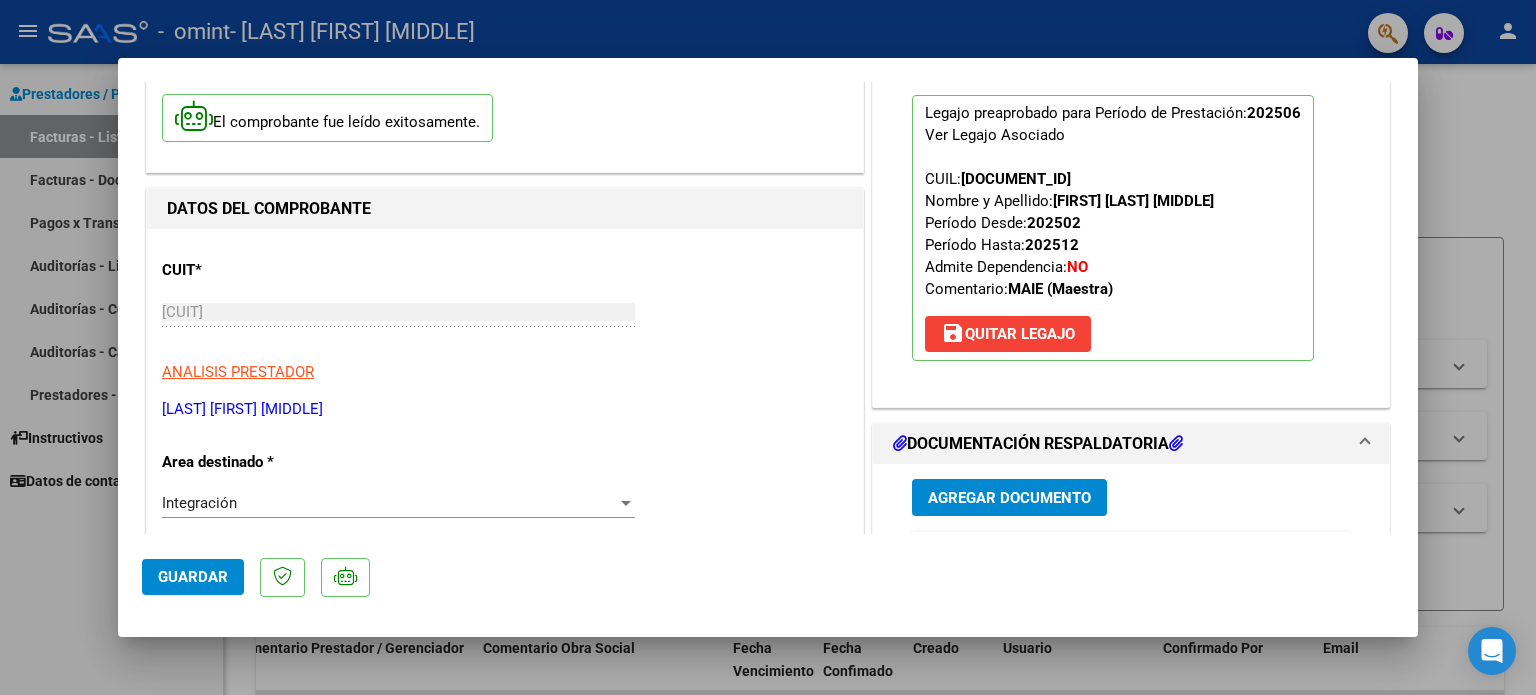 scroll, scrollTop: 0, scrollLeft: 0, axis: both 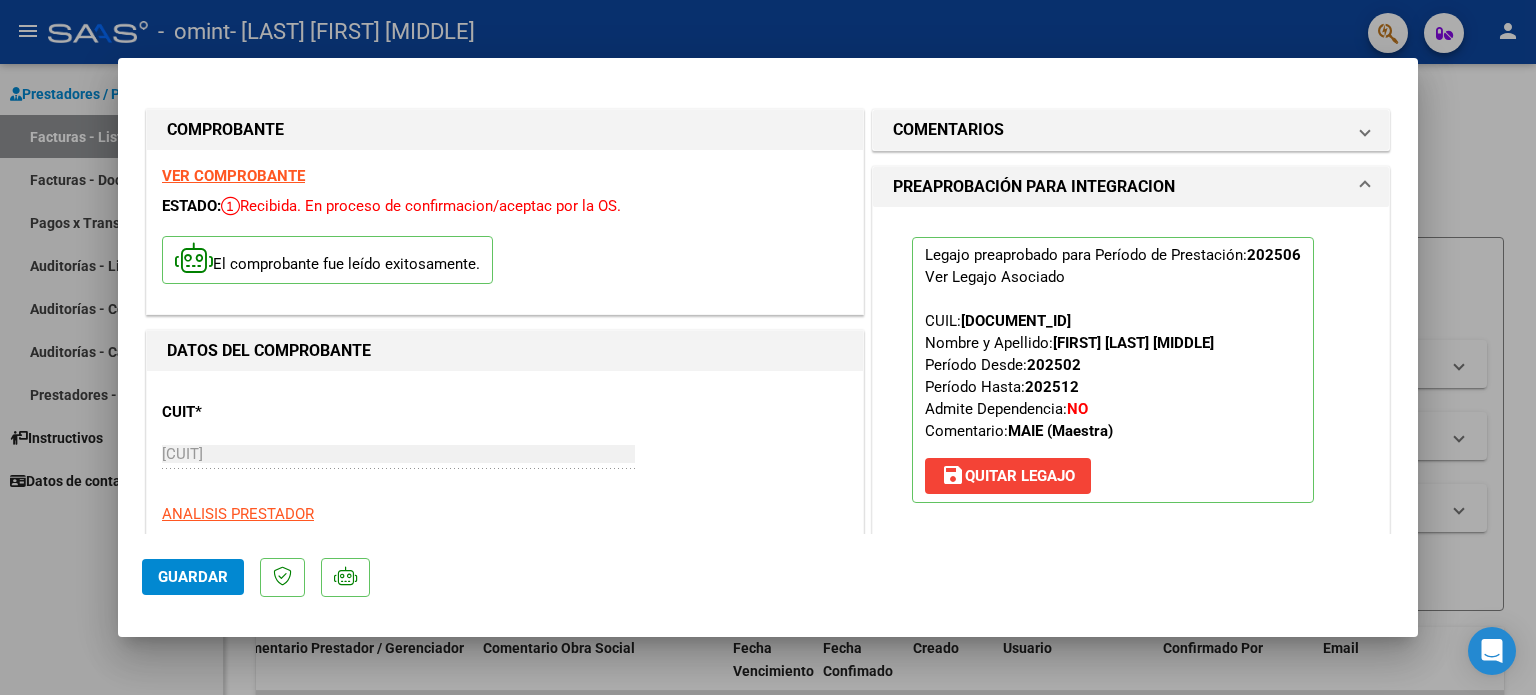 type 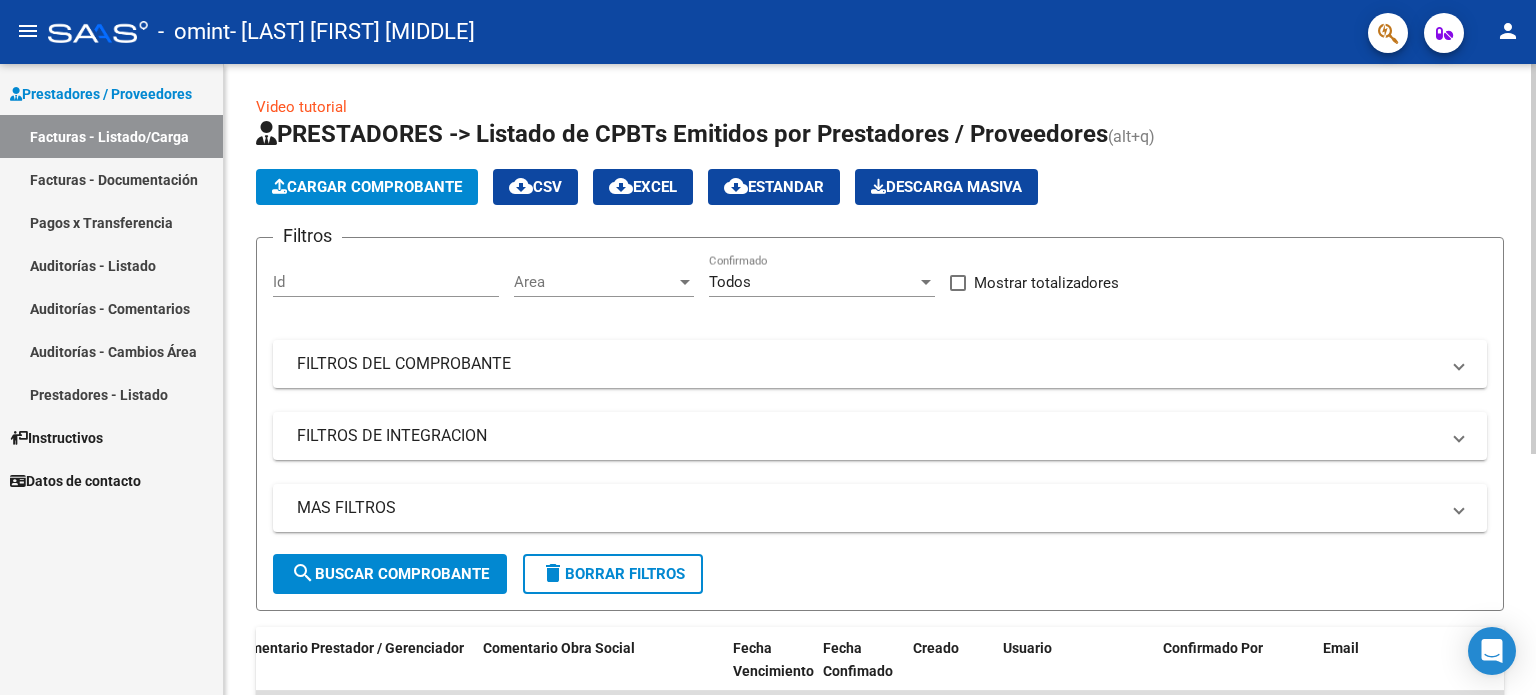 click on "Cargar Comprobante
cloud_download  CSV  cloud_download  EXCEL  cloud_download  Estandar   Descarga Masiva" 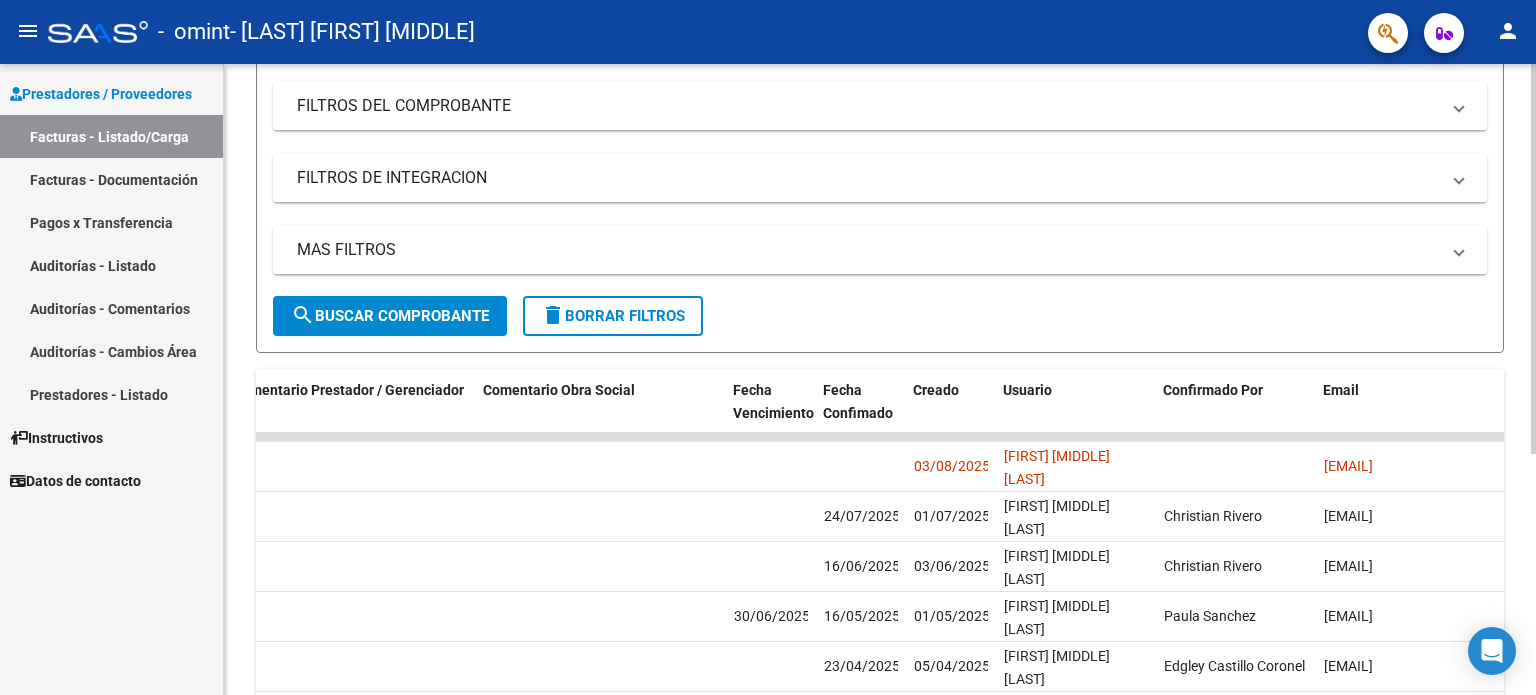 scroll, scrollTop: 360, scrollLeft: 0, axis: vertical 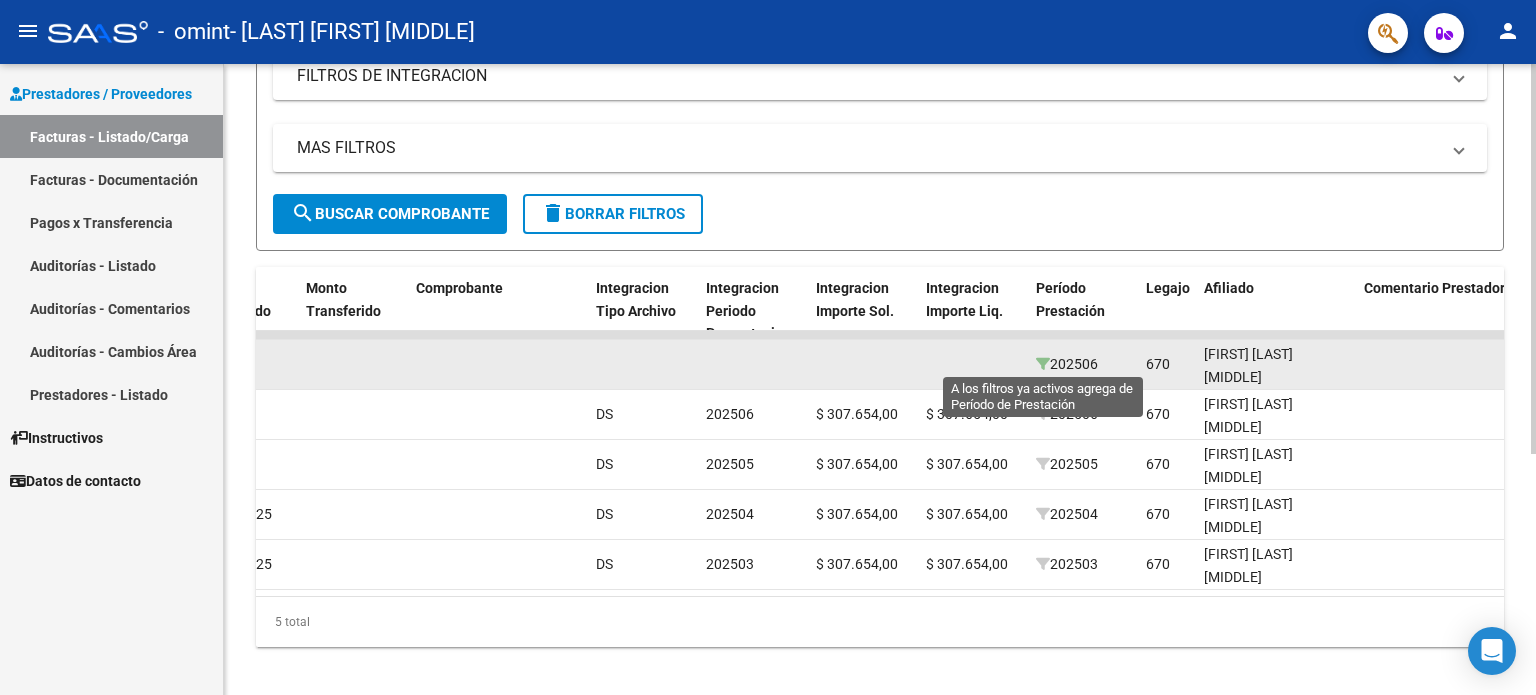 click 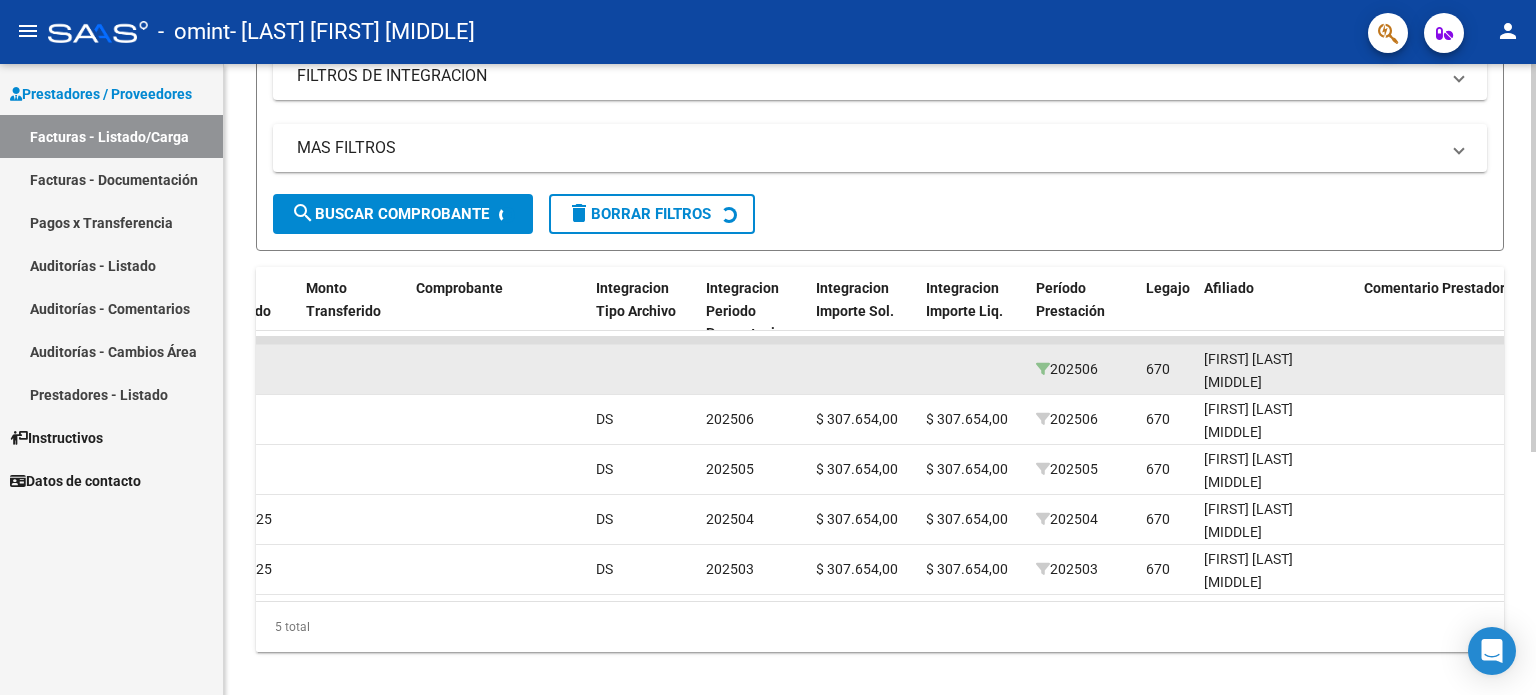 scroll, scrollTop: 238, scrollLeft: 0, axis: vertical 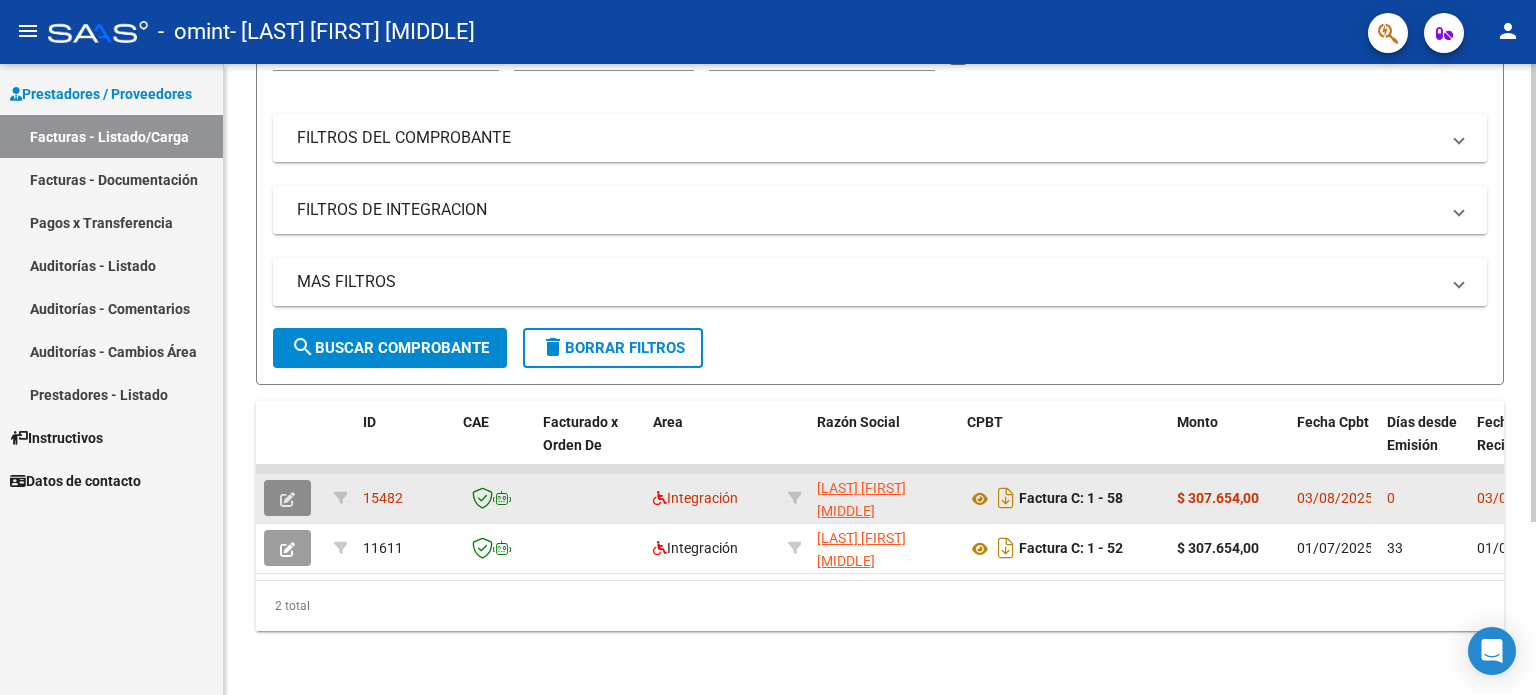 click 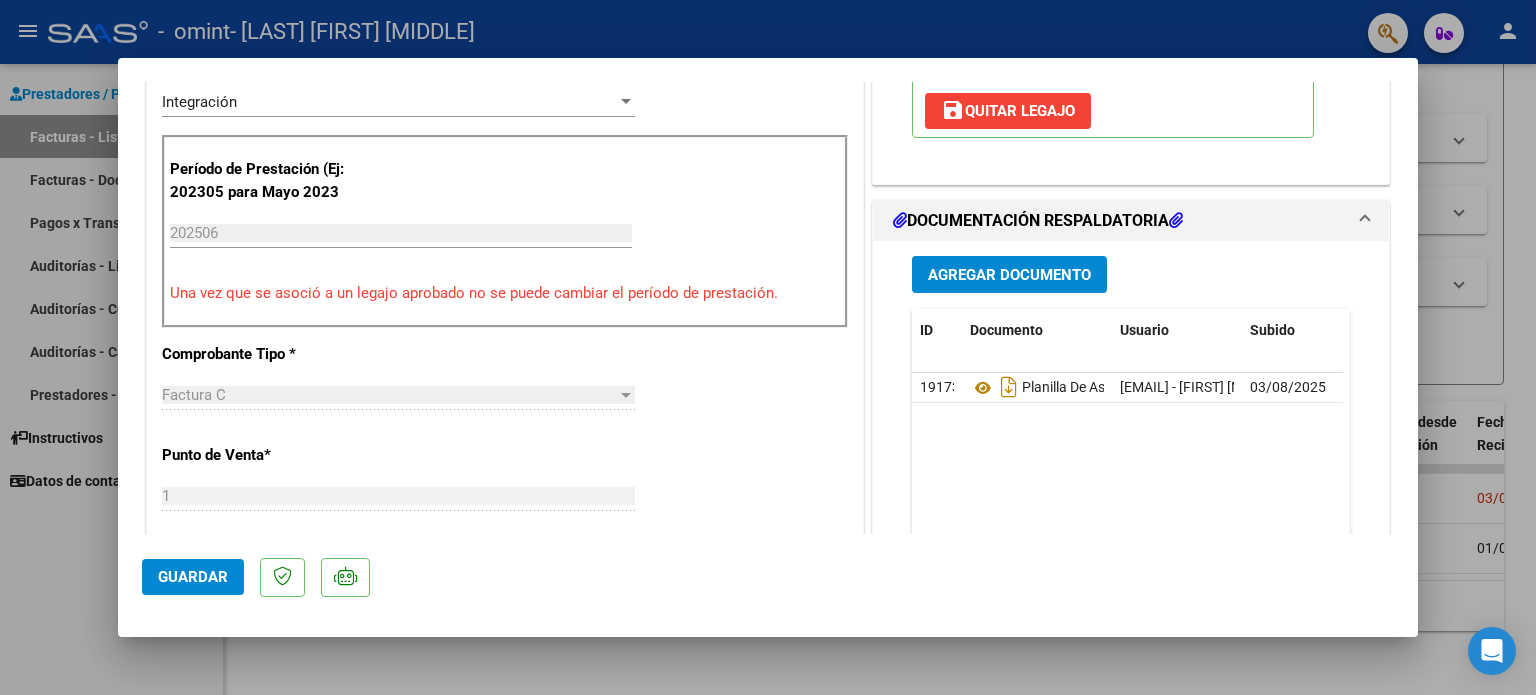 scroll, scrollTop: 476, scrollLeft: 0, axis: vertical 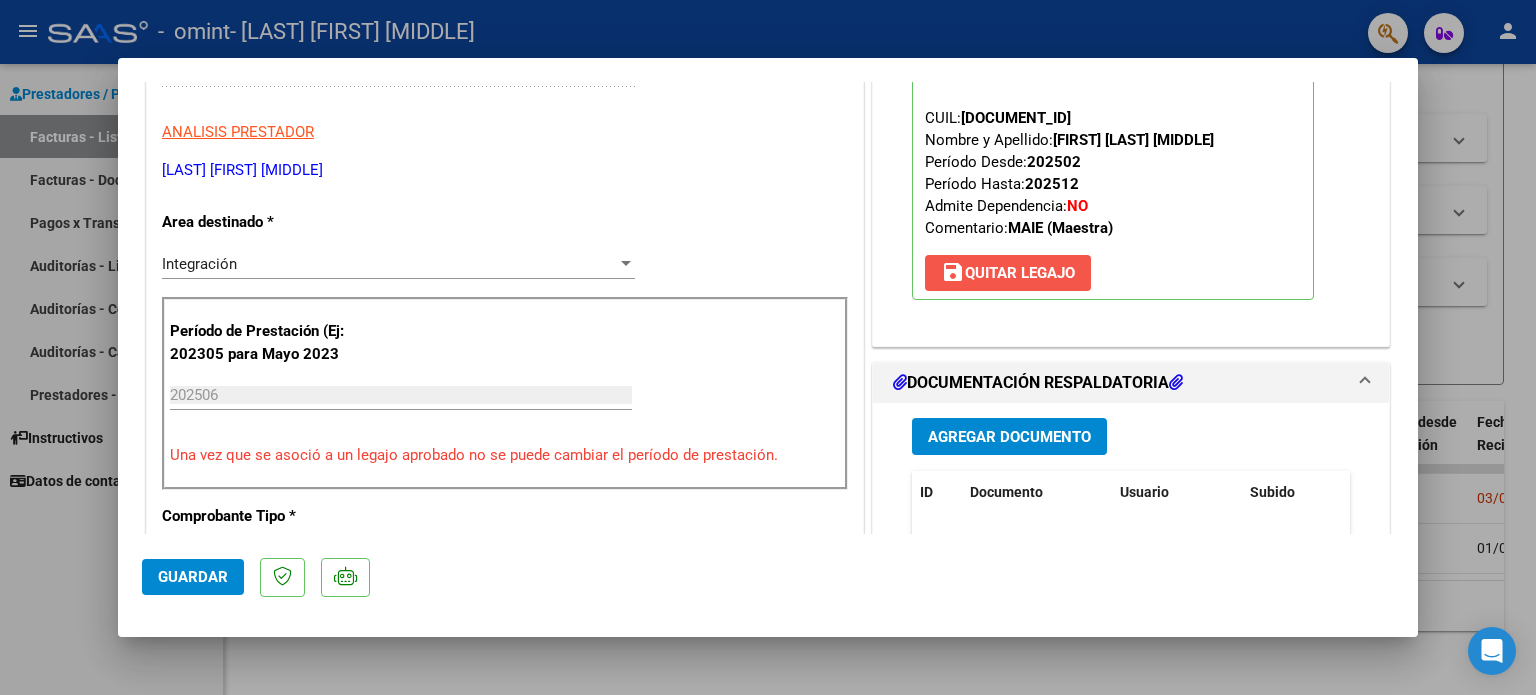 click on "save  Quitar Legajo" at bounding box center (1008, 273) 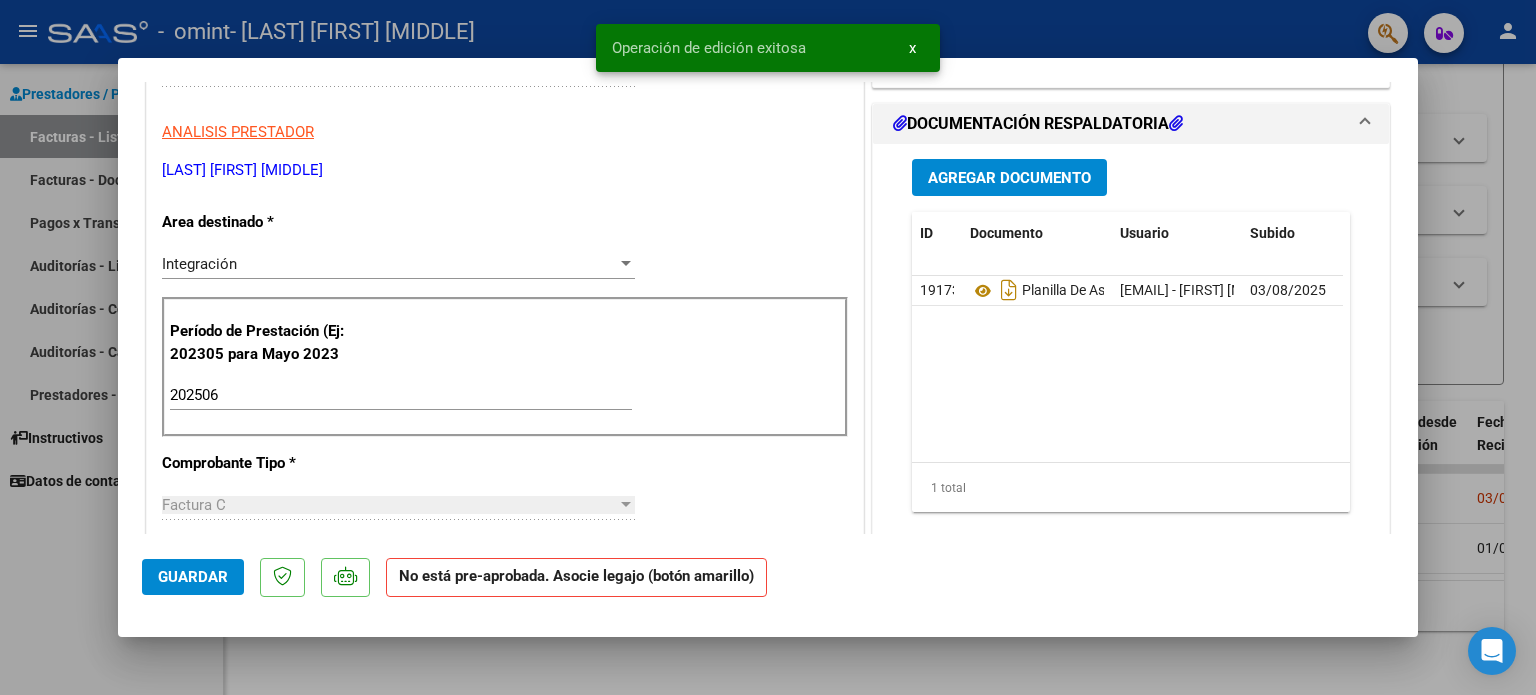 click on "Período de Prestación (Ej: 202305 para Mayo 2023    202506 Ingrese el Período de Prestación como indica el ejemplo" at bounding box center [505, 367] 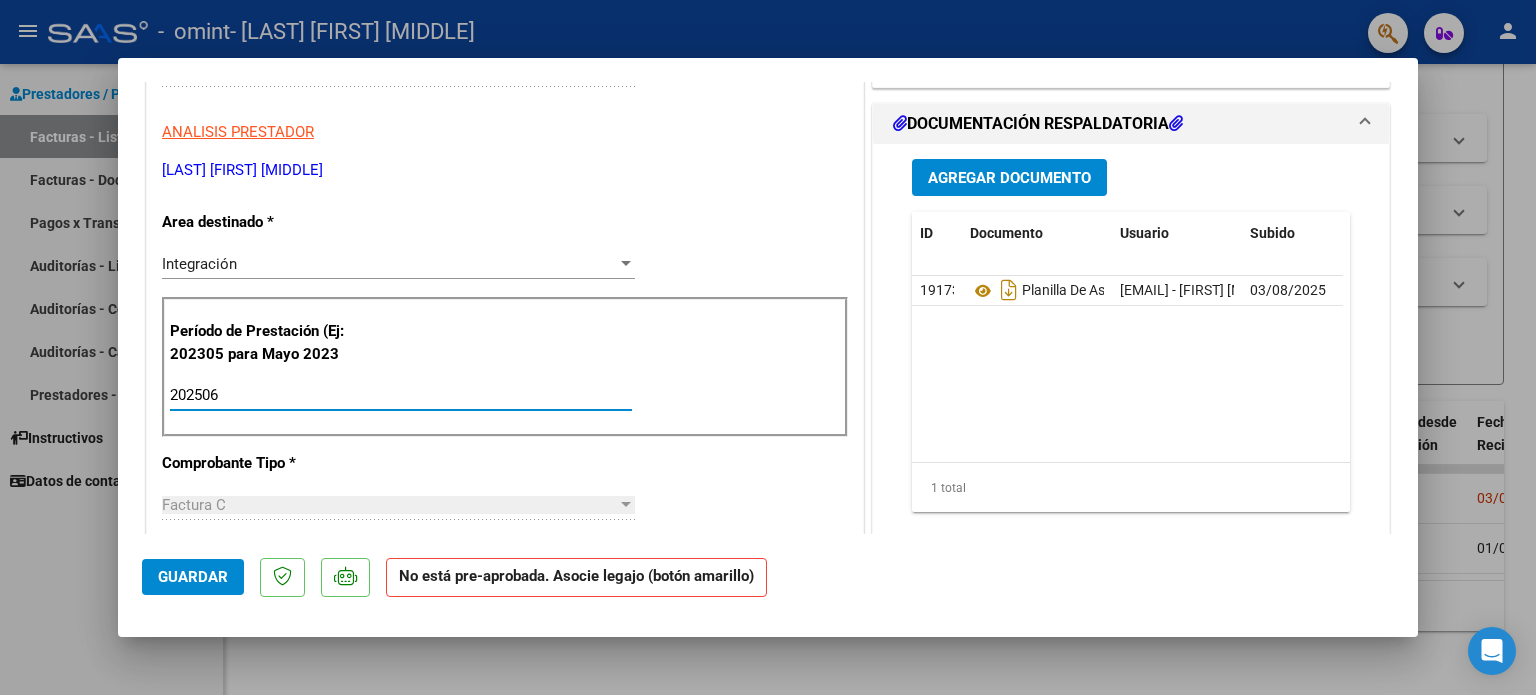 click on "202506" at bounding box center (401, 395) 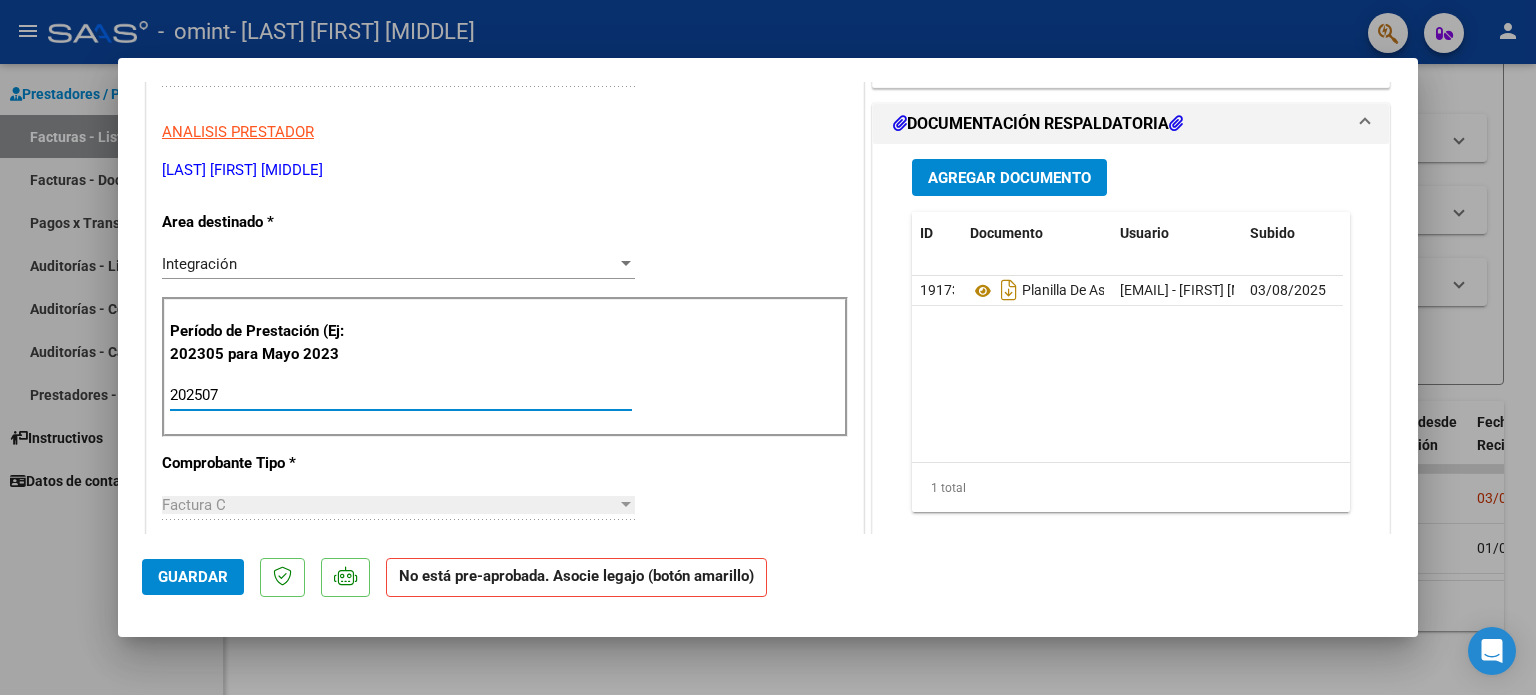 type on "202507" 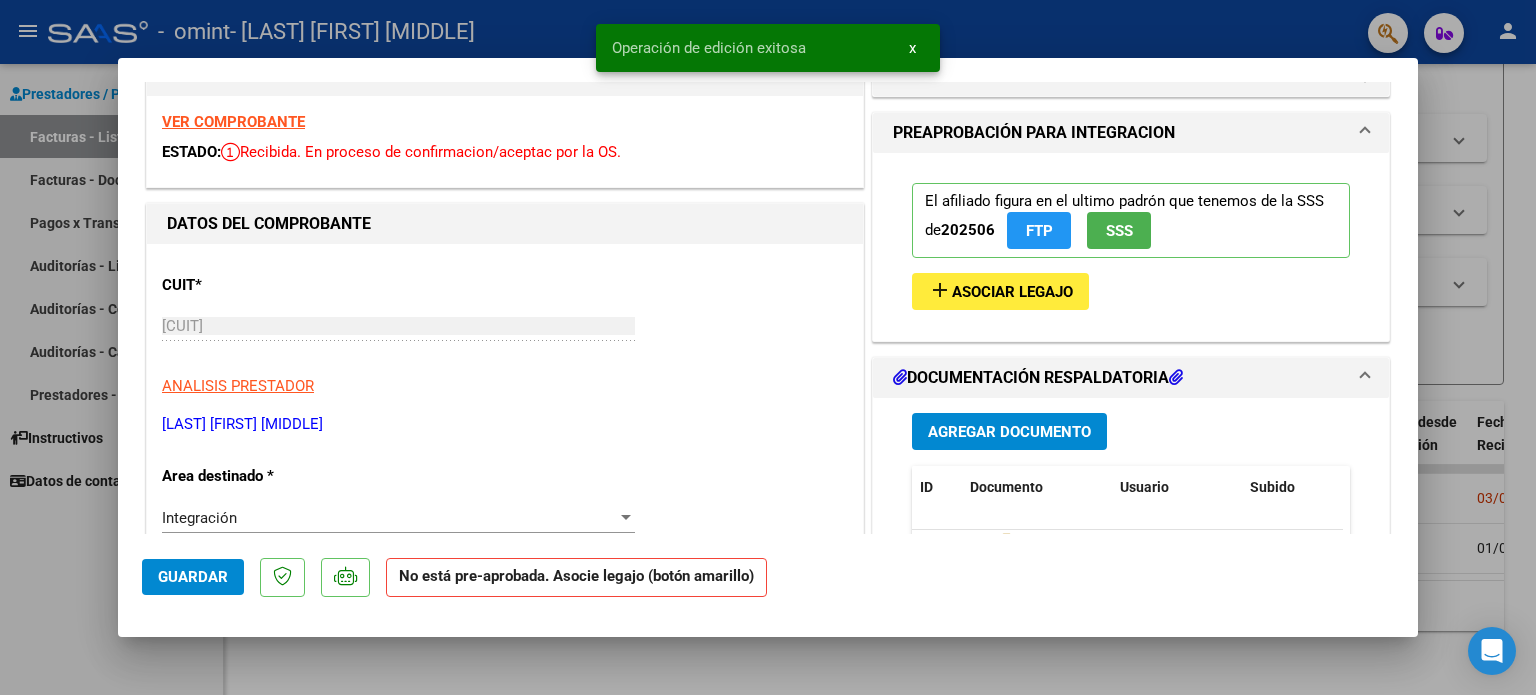 scroll, scrollTop: 0, scrollLeft: 0, axis: both 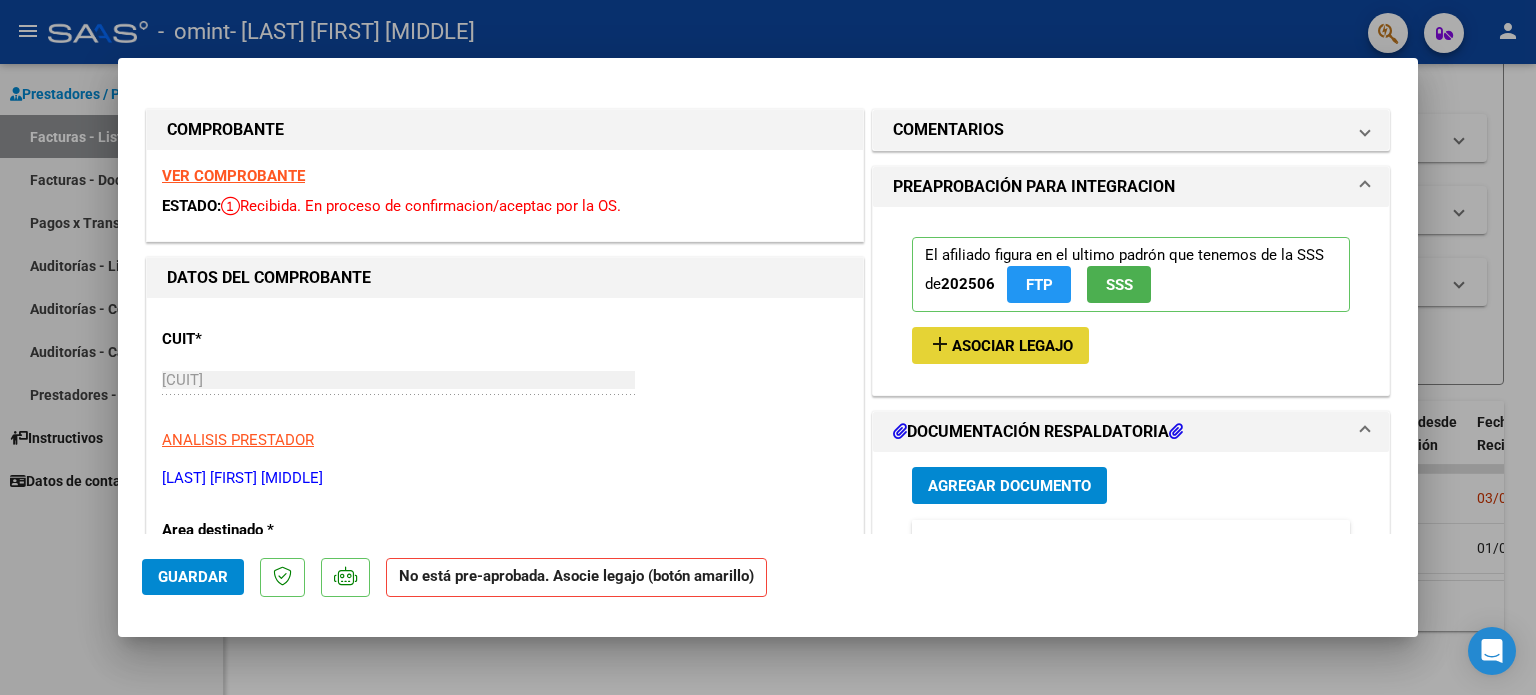 click on "Asociar Legajo" at bounding box center [1012, 346] 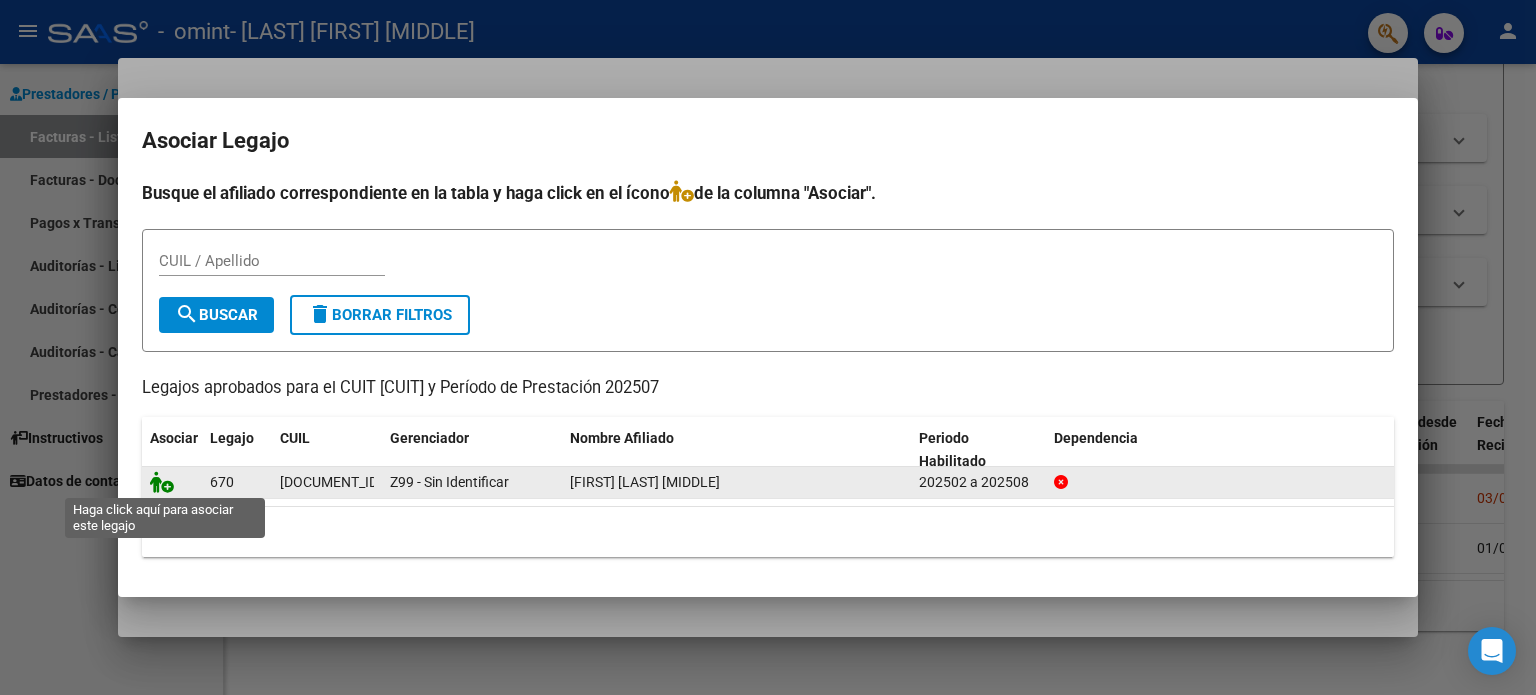 click 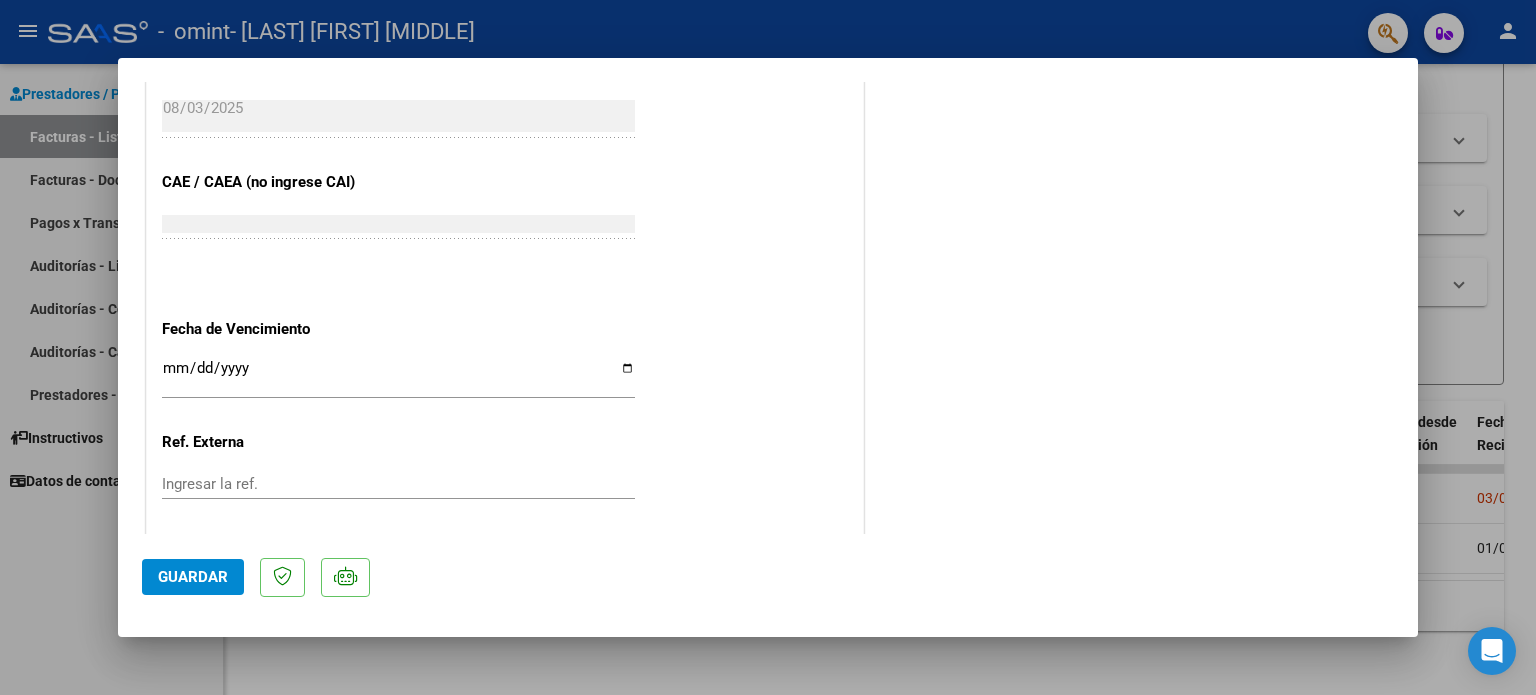 scroll, scrollTop: 1262, scrollLeft: 0, axis: vertical 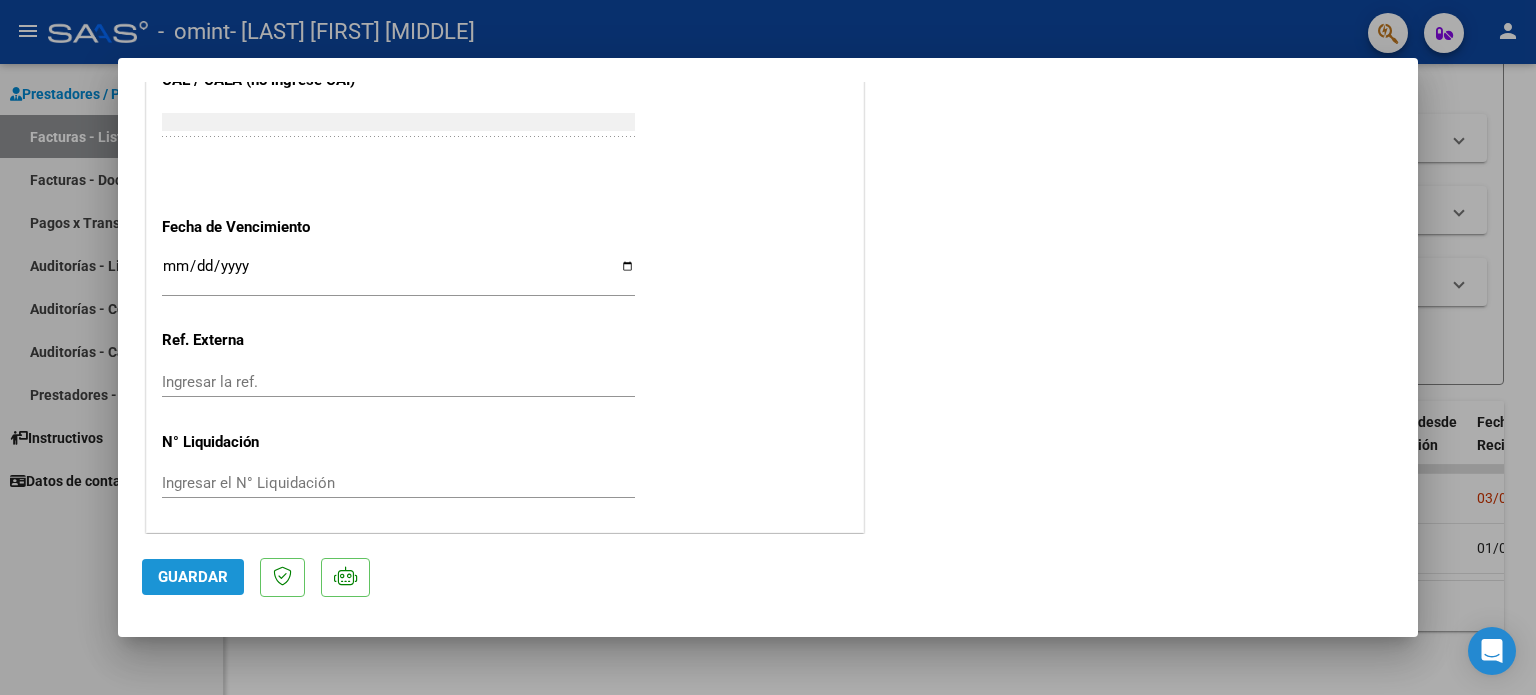 click on "Guardar" 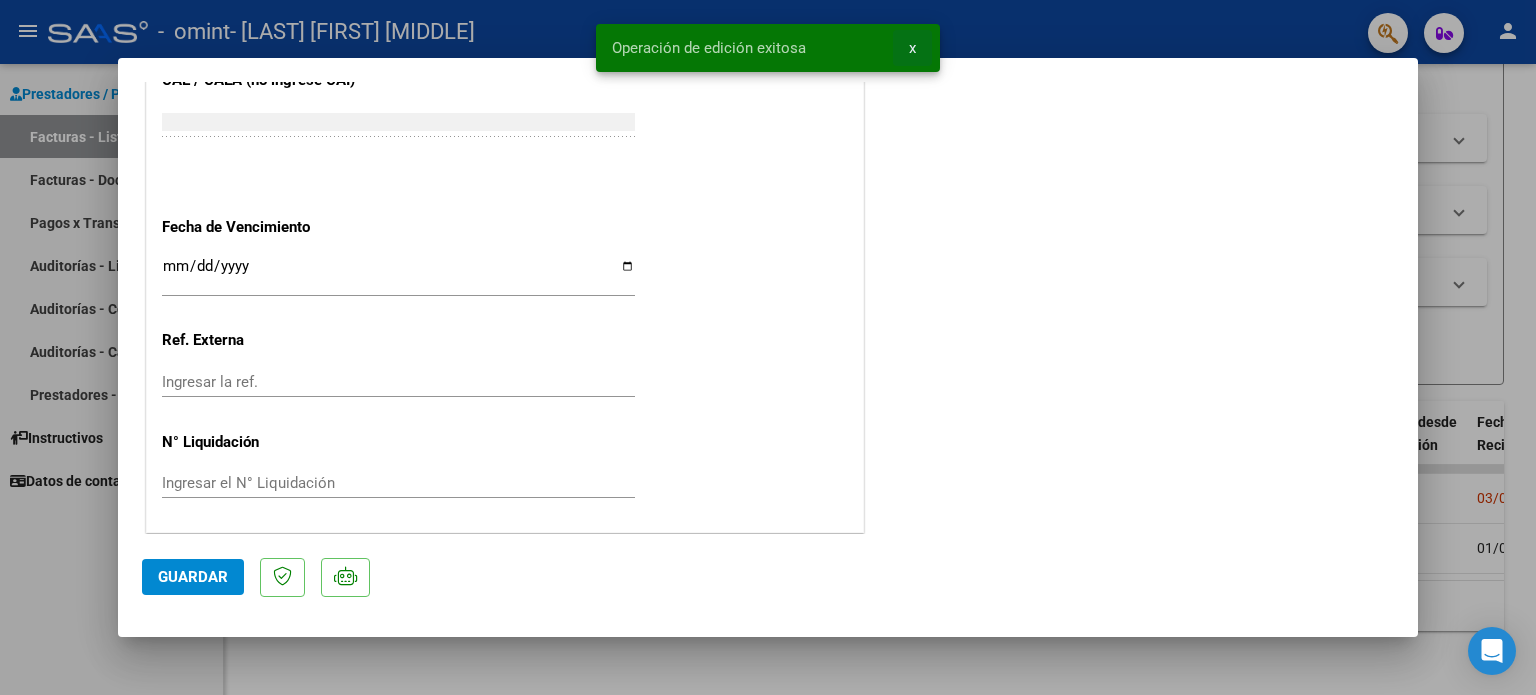 click on "x" at bounding box center [912, 48] 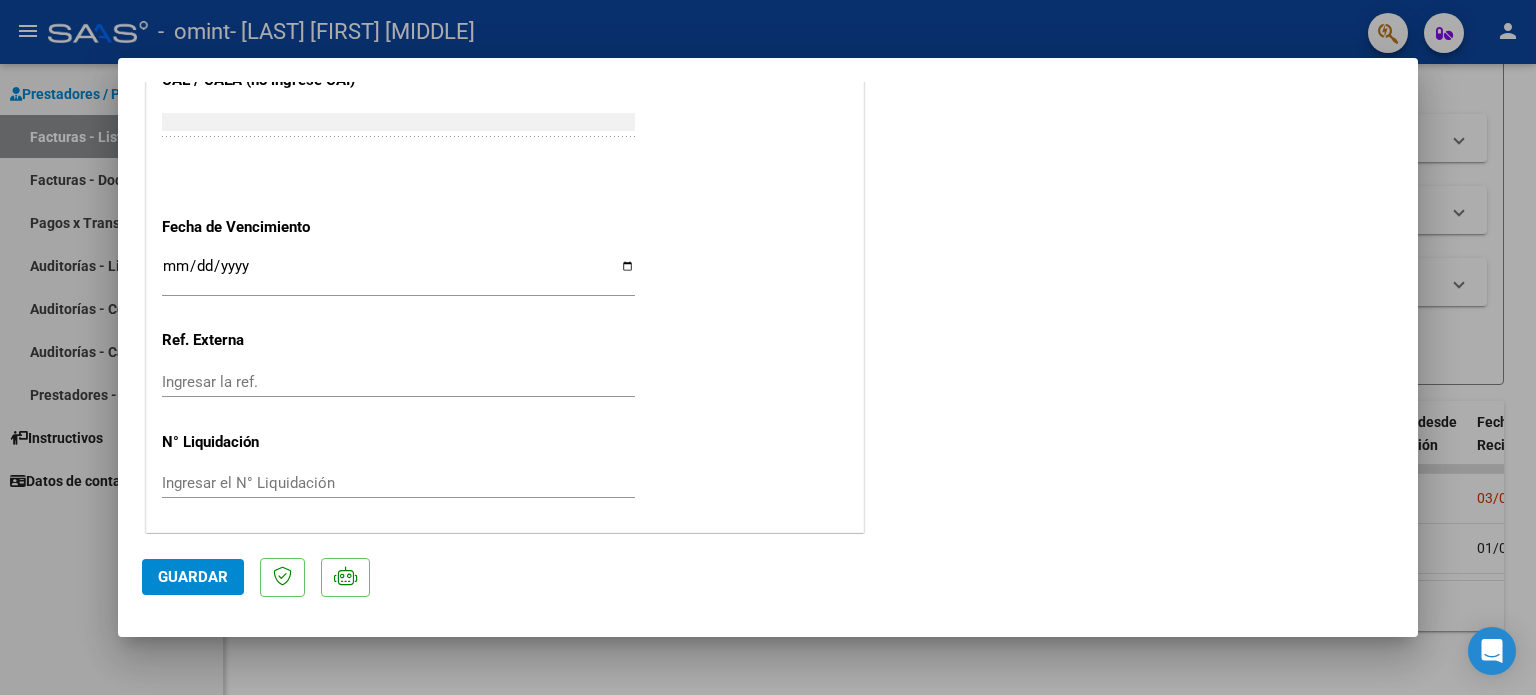 click at bounding box center (768, 347) 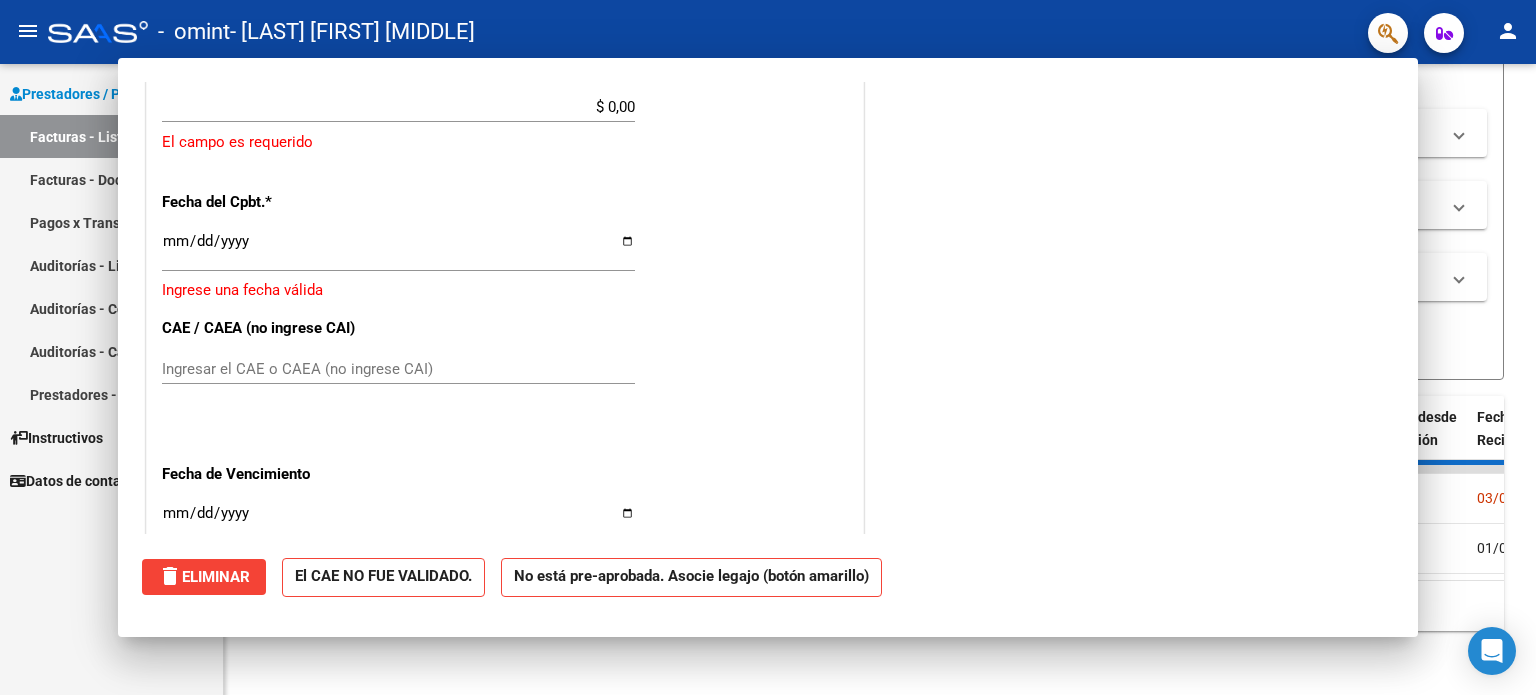 scroll, scrollTop: 1510, scrollLeft: 0, axis: vertical 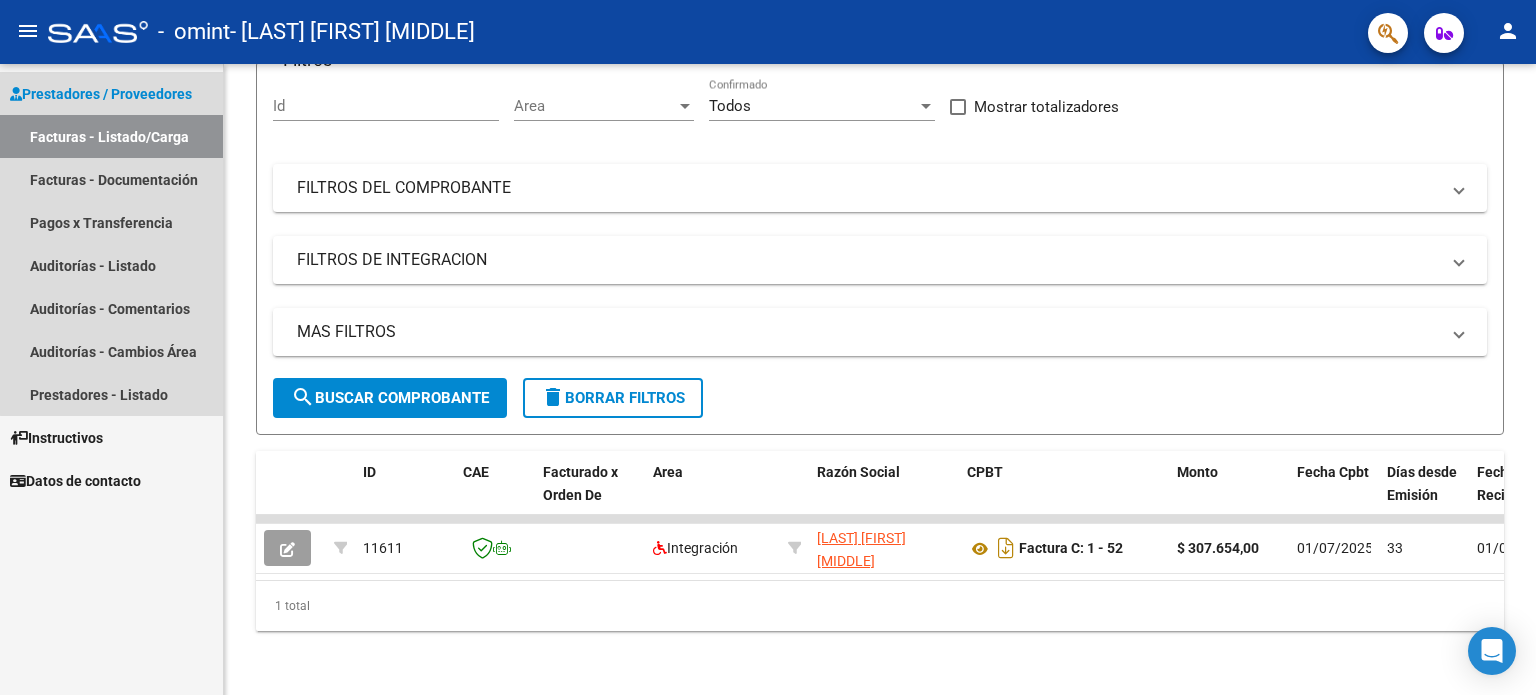 click on "Facturas - Listado/Carga" at bounding box center [111, 136] 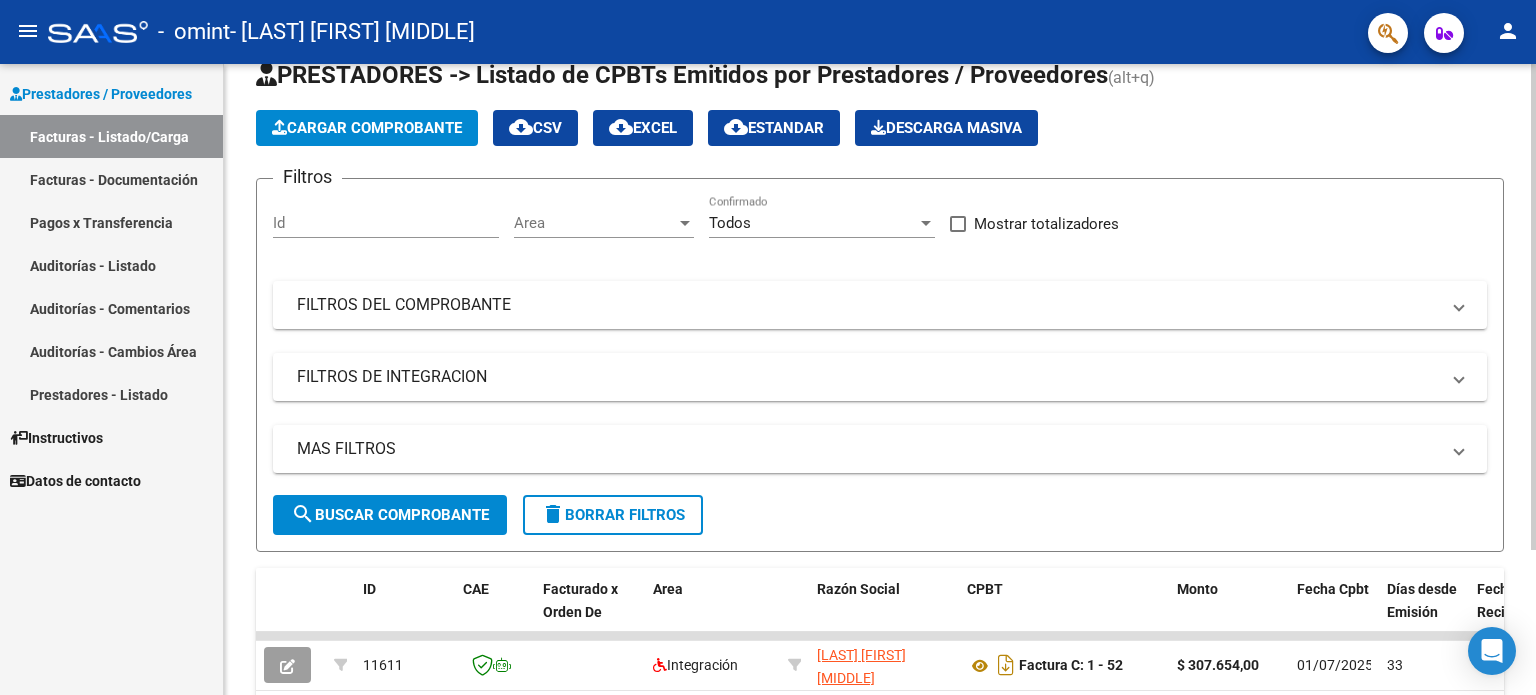 scroll, scrollTop: 0, scrollLeft: 0, axis: both 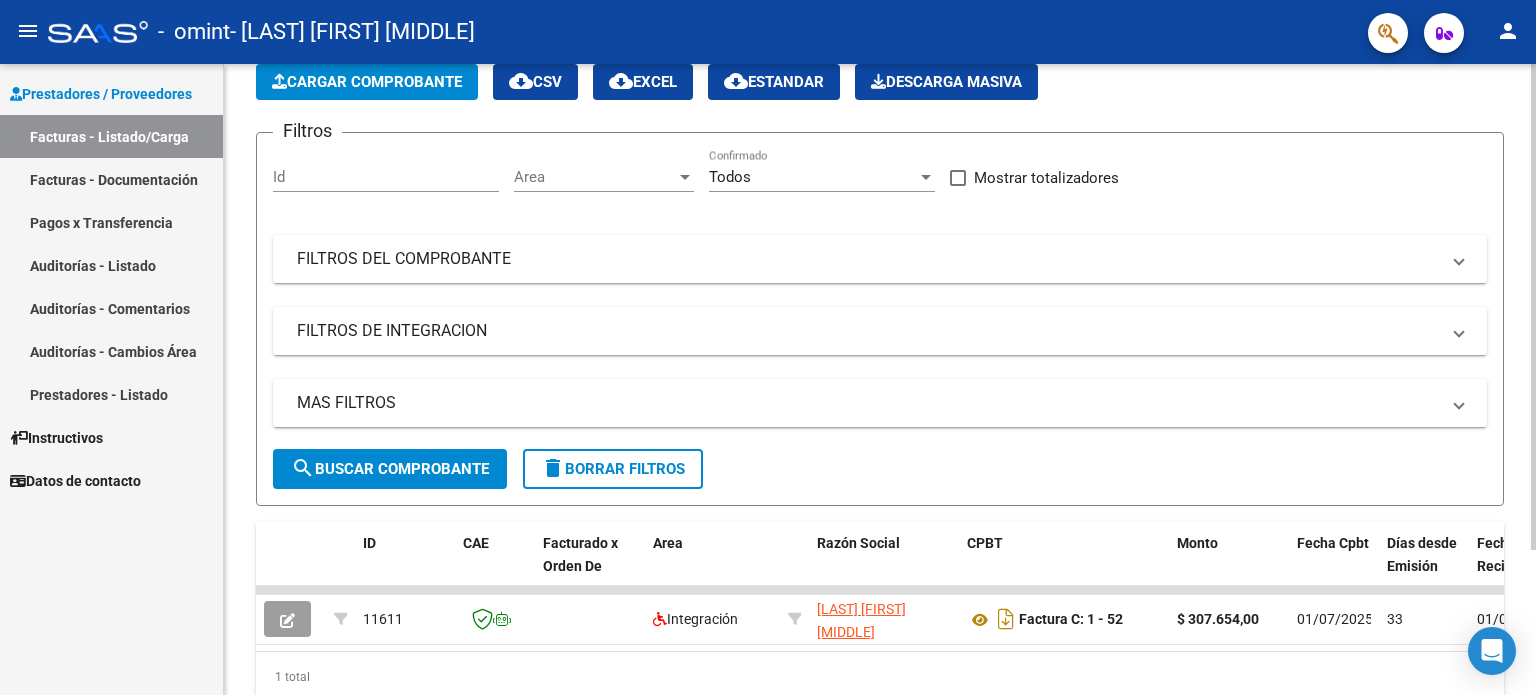 click on "Video tutorial   PRESTADORES -> Listado de CPBTs Emitidos por Prestadores / Proveedores (alt+q)   Cargar Comprobante
cloud_download  CSV  cloud_download  EXCEL  cloud_download  Estandar   Descarga Masiva
Filtros Id Area Area Todos Confirmado   Mostrar totalizadores   FILTROS DEL COMPROBANTE  Comprobante Tipo Comprobante Tipo Start date – End date Fec. Comprobante Desde / Hasta Días Emisión Desde(cant. días) Días Emisión Hasta(cant. días) CUIT / Razón Social Pto. Venta Nro. Comprobante Código SSS CAE Válido CAE Válido Todos Cargado Módulo Hosp. Todos Tiene facturacion Apócrifa Hospital Refes  FILTROS DE INTEGRACION  202506 Período De Prestación Campos del Archivo de Rendición Devuelto x SSS (dr_envio) Todos Rendido x SSS (dr_envio) Tipo de Registro Tipo de Registro Período Presentación Período Presentación Campos del Legajo Asociado (preaprobación) Afiliado Legajo (cuil/nombre) Todos Solo facturas preaprobadas  MAS FILTROS  Todos Con Doc. Respaldatoria Todos Con Trazabilidad Todos Op" 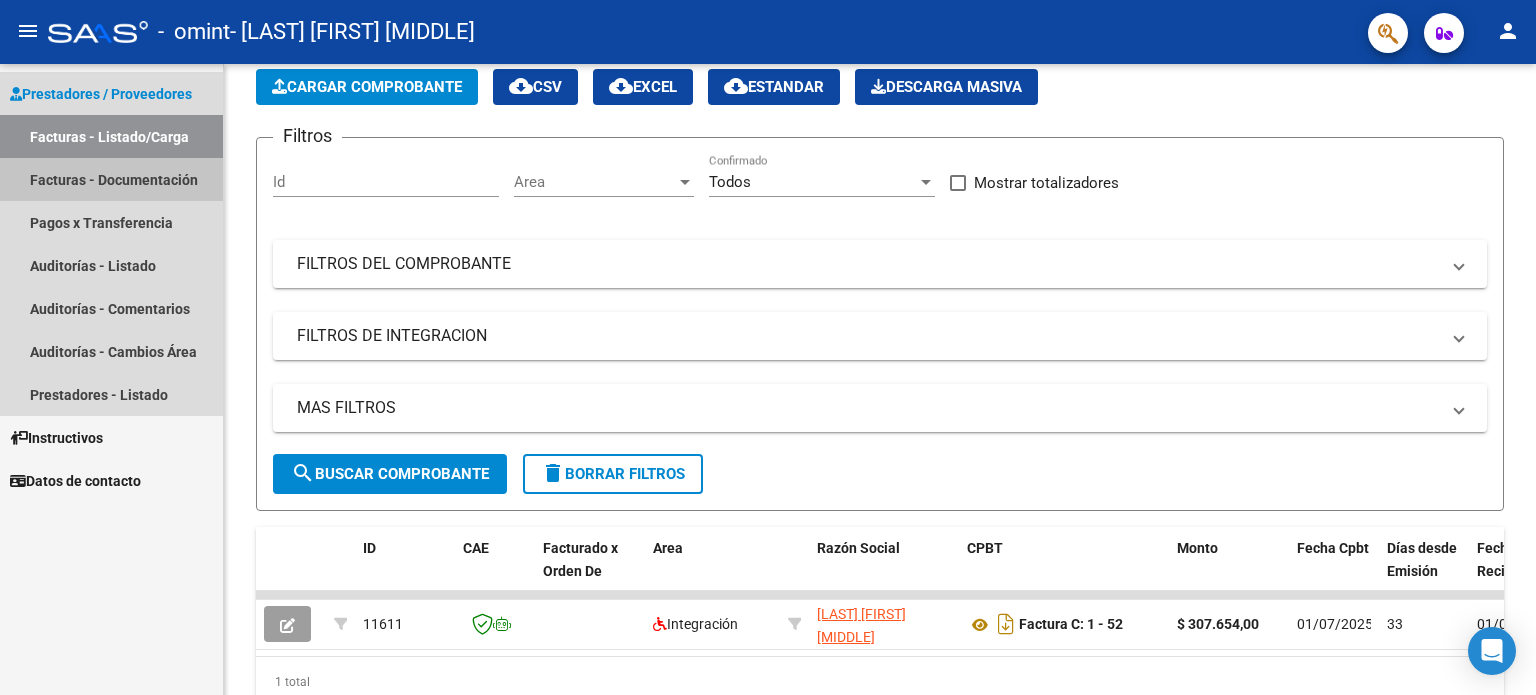 click on "Facturas - Documentación" at bounding box center [111, 179] 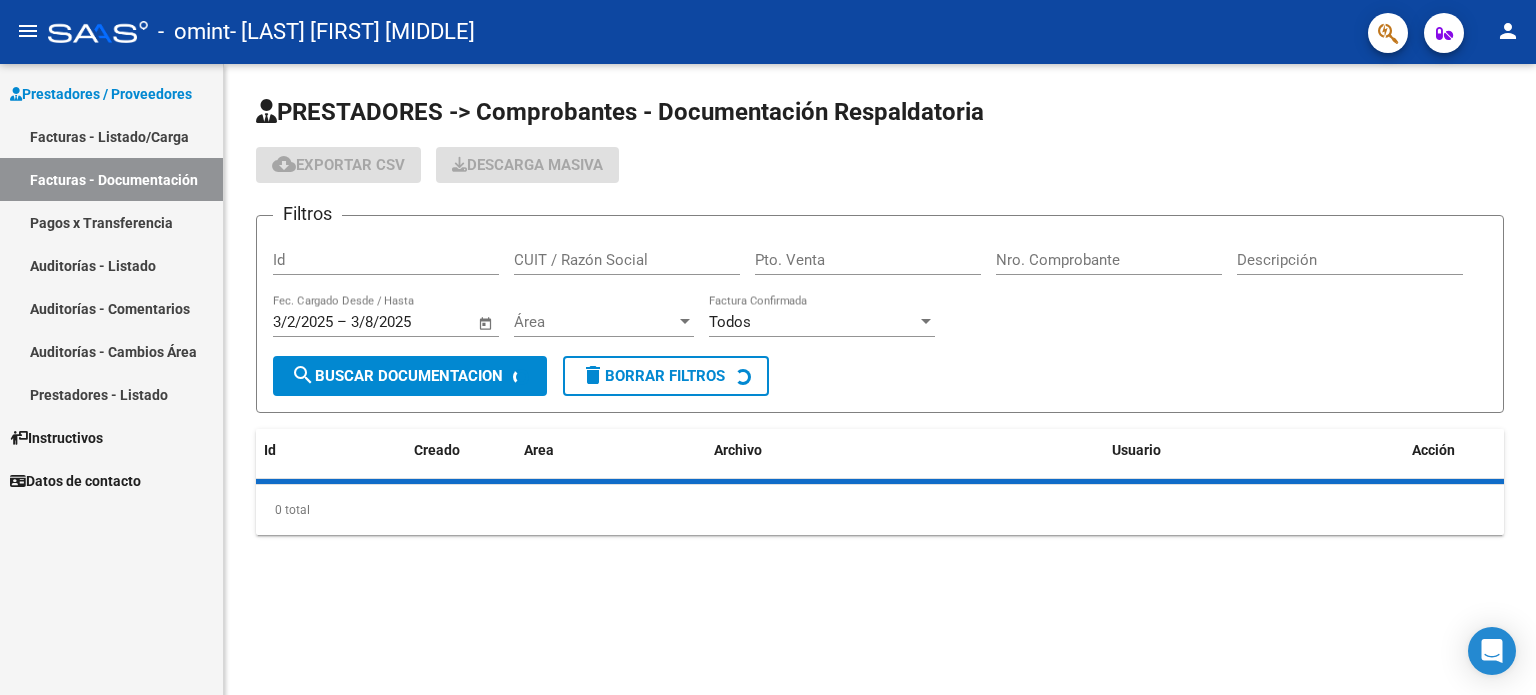 scroll, scrollTop: 0, scrollLeft: 0, axis: both 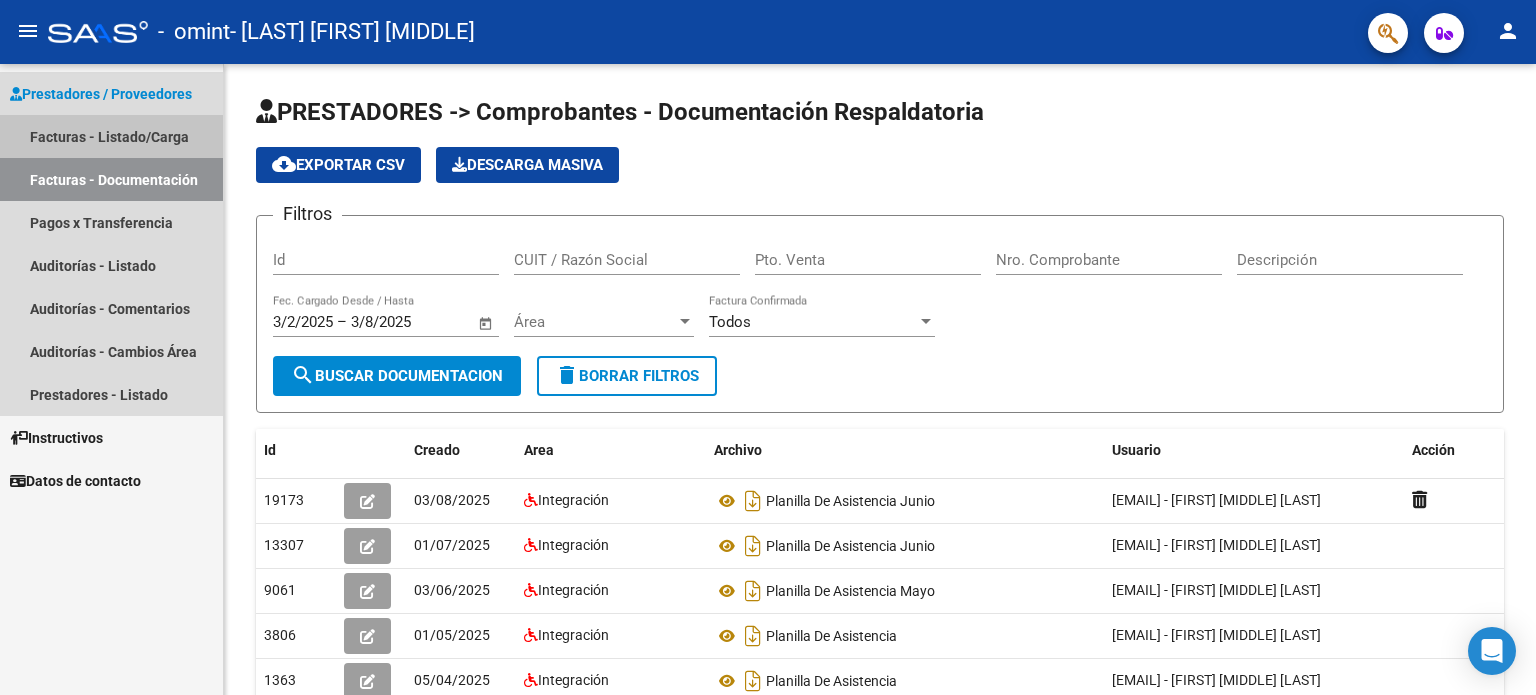 click on "Facturas - Listado/Carga" at bounding box center (111, 136) 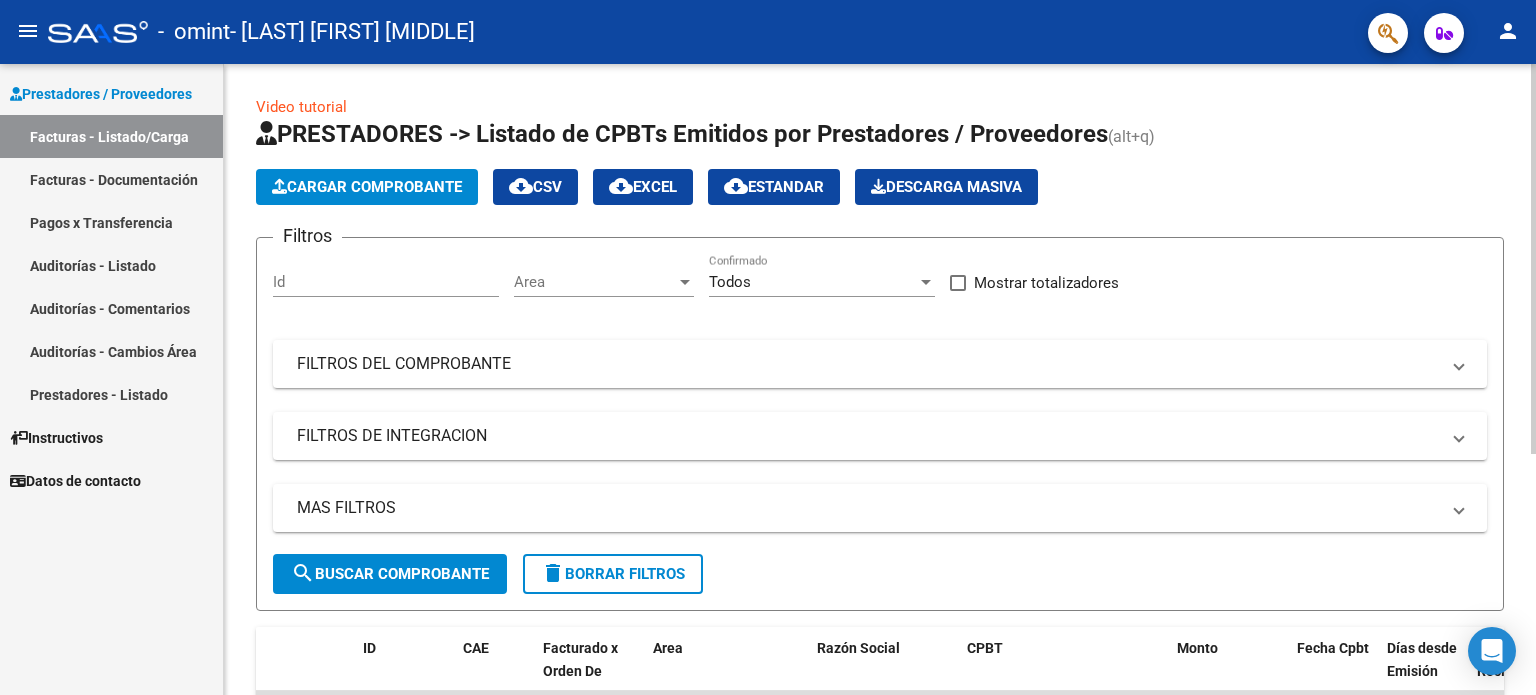 click on "Video tutorial   PRESTADORES -> Listado de CPBTs Emitidos por Prestadores / Proveedores (alt+q)   Cargar Comprobante
cloud_download  CSV  cloud_download  EXCEL  cloud_download  Estandar   Descarga Masiva
Filtros Id Area Area Todos Confirmado   Mostrar totalizadores   FILTROS DEL COMPROBANTE  Comprobante Tipo Comprobante Tipo Start date – End date Fec. Comprobante Desde / Hasta Días Emisión Desde(cant. días) Días Emisión Hasta(cant. días) CUIT / Razón Social Pto. Venta Nro. Comprobante Código SSS CAE Válido CAE Válido Todos Cargado Módulo Hosp. Todos Tiene facturacion Apócrifa Hospital Refes  FILTROS DE INTEGRACION  Período De Prestación Campos del Archivo de Rendición Devuelto x SSS (dr_envio) Todos Rendido x SSS (dr_envio) Tipo de Registro Tipo de Registro Período Presentación Período Presentación Campos del Legajo Asociado (preaprobación) Afiliado Legajo (cuil/nombre) Todos Solo facturas preaprobadas  MAS FILTROS  Todos Con Doc. Respaldatoria Todos Con Trazabilidad Todos – – 0" 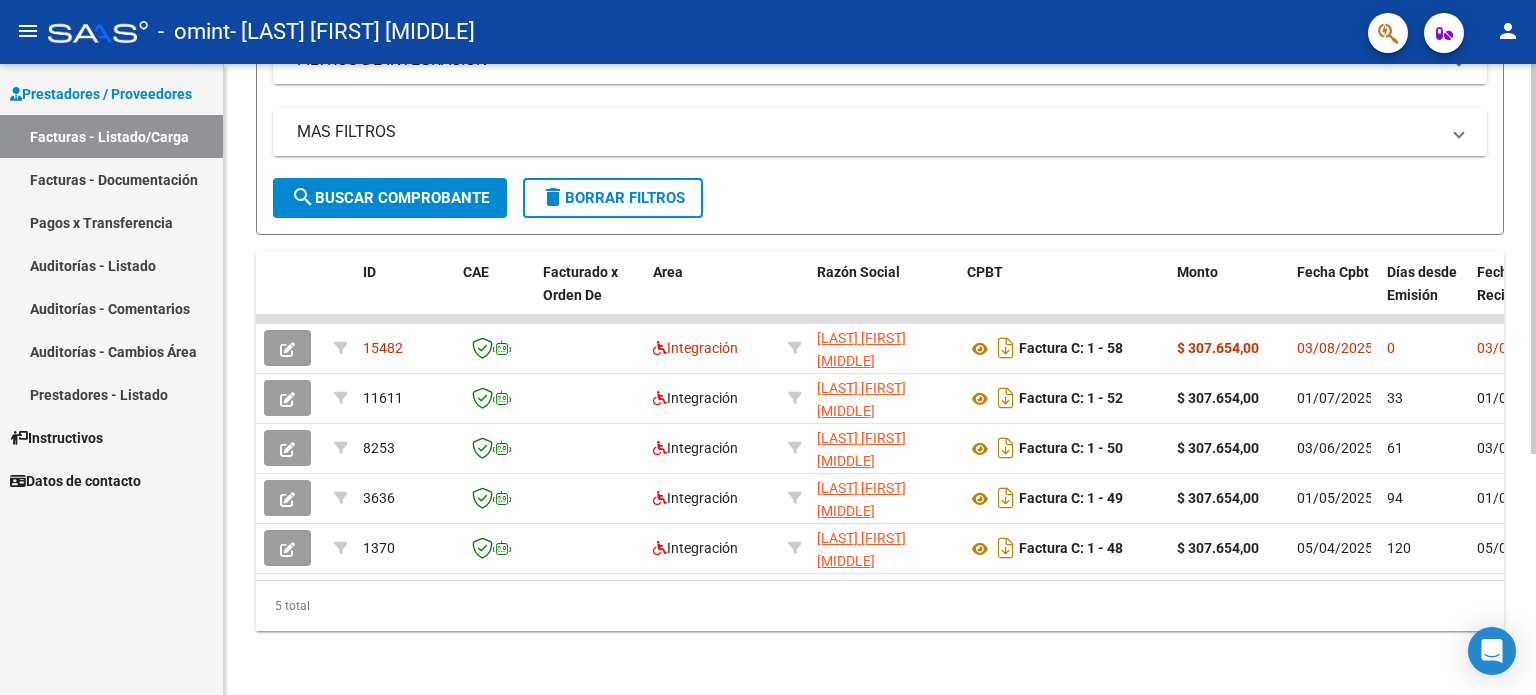 scroll, scrollTop: 388, scrollLeft: 0, axis: vertical 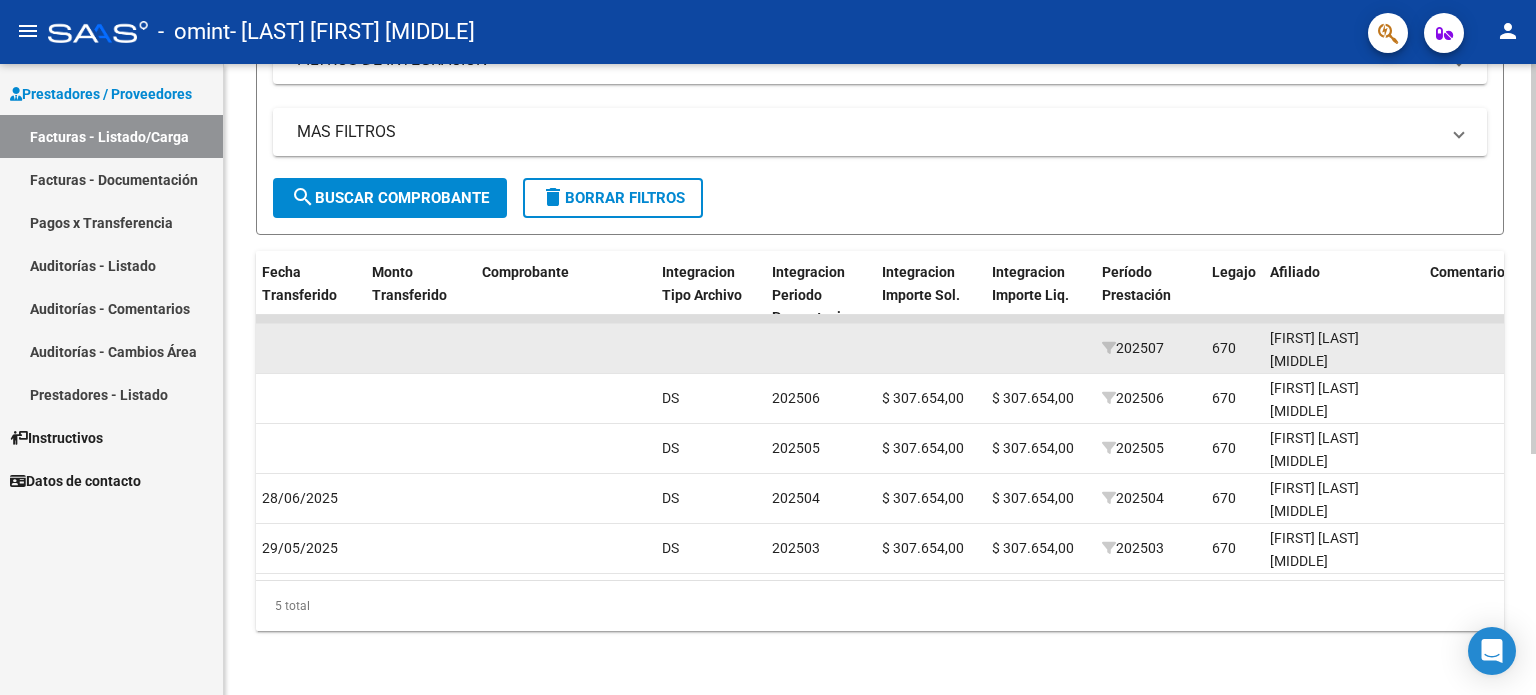 click 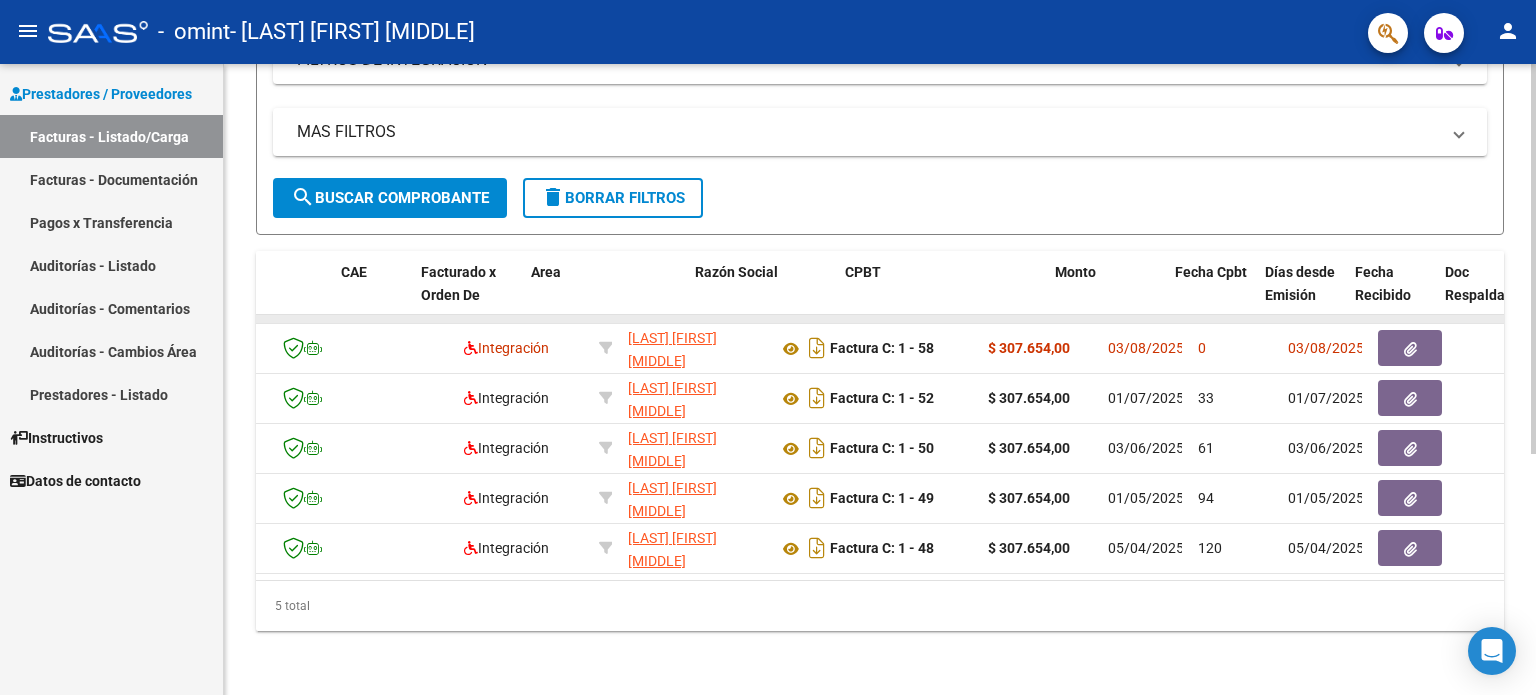 scroll, scrollTop: 0, scrollLeft: 0, axis: both 